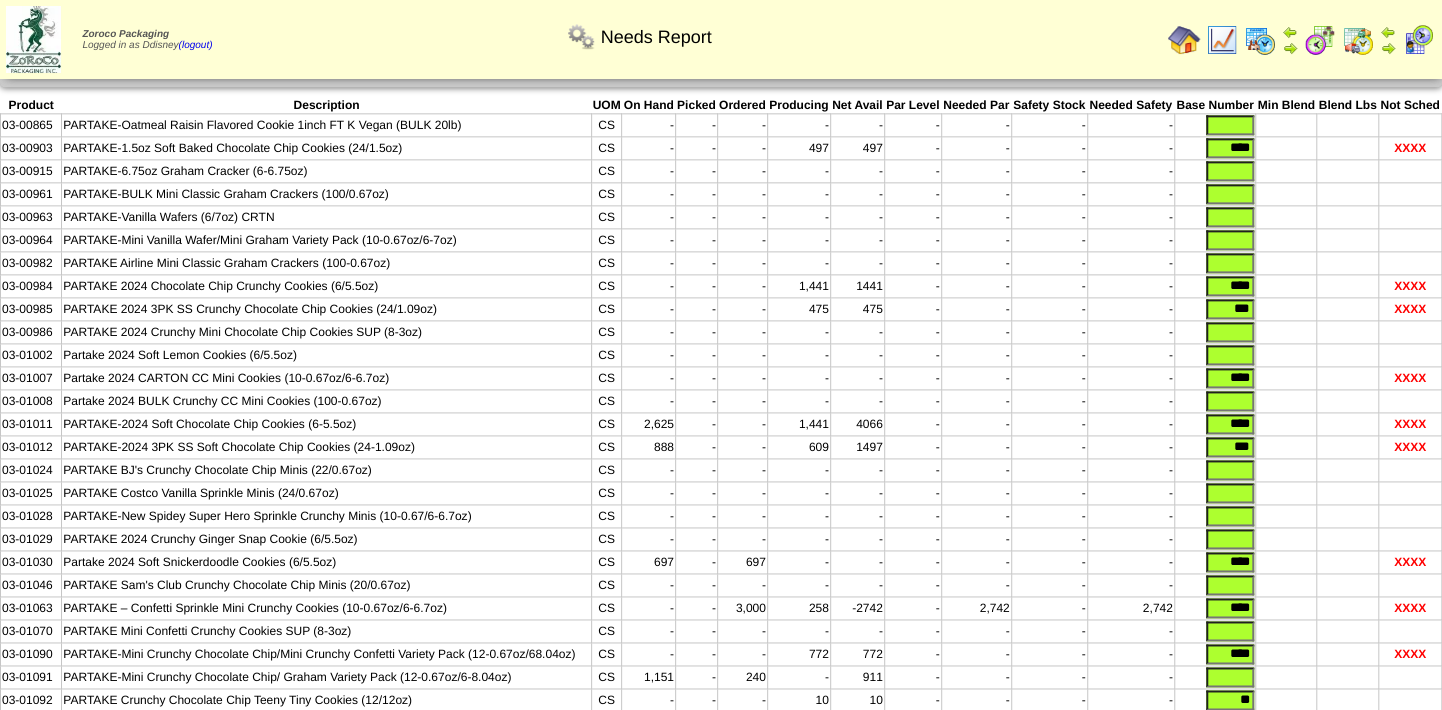 scroll, scrollTop: 1571, scrollLeft: 0, axis: vertical 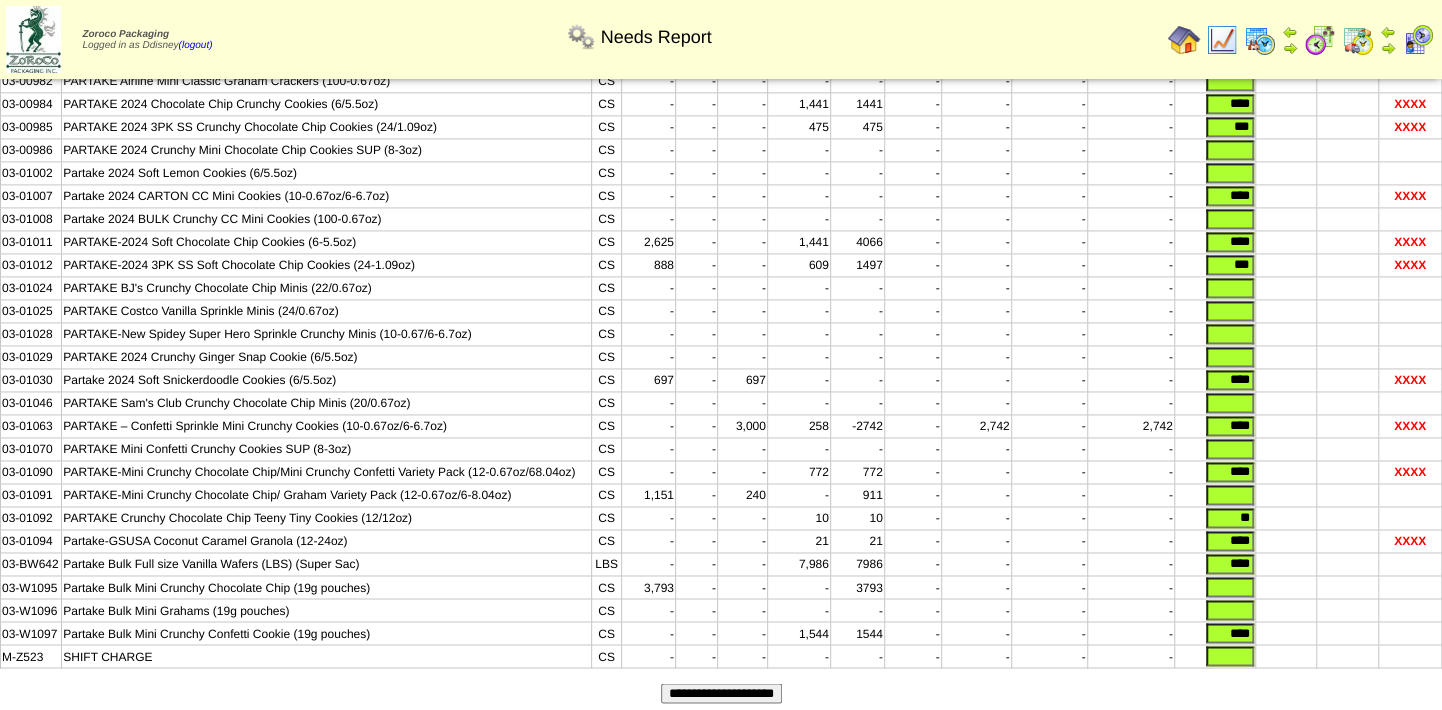 click on "**********" at bounding box center [721, 693] 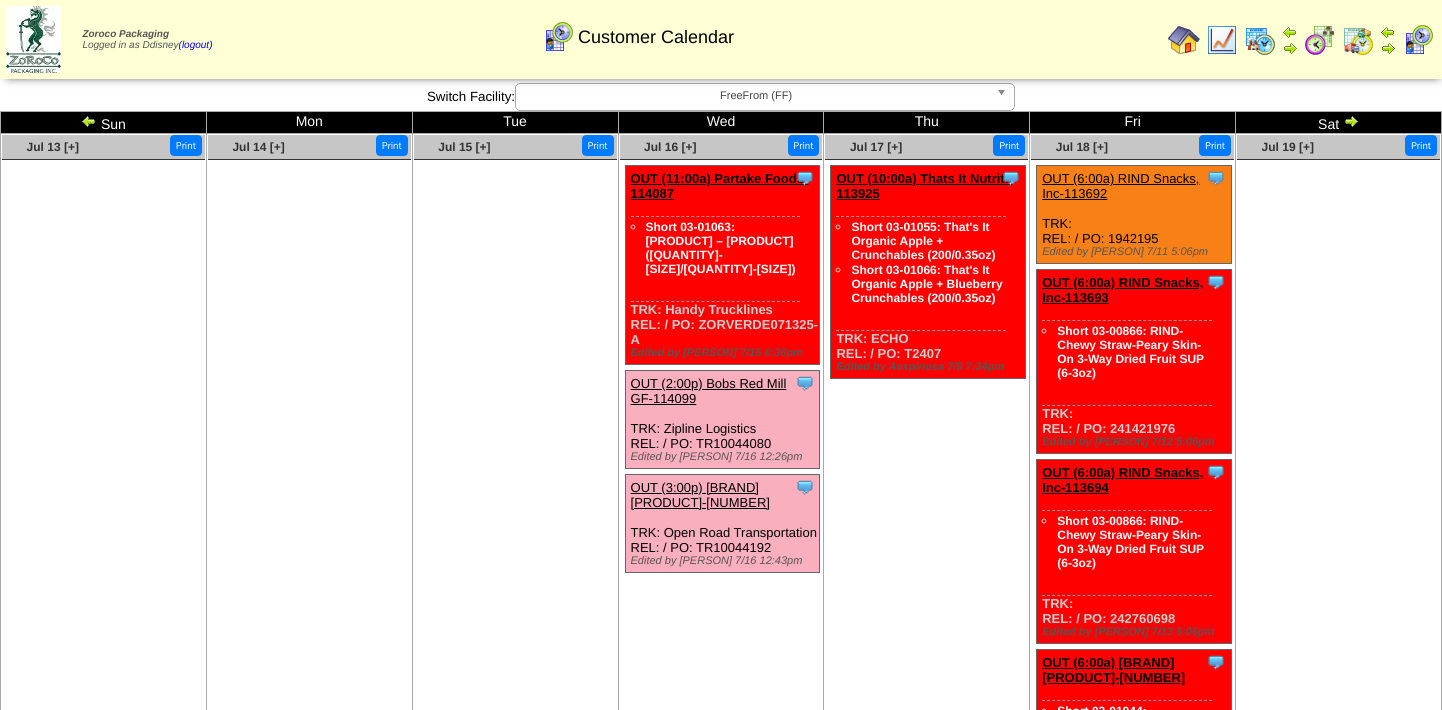 scroll, scrollTop: 0, scrollLeft: 0, axis: both 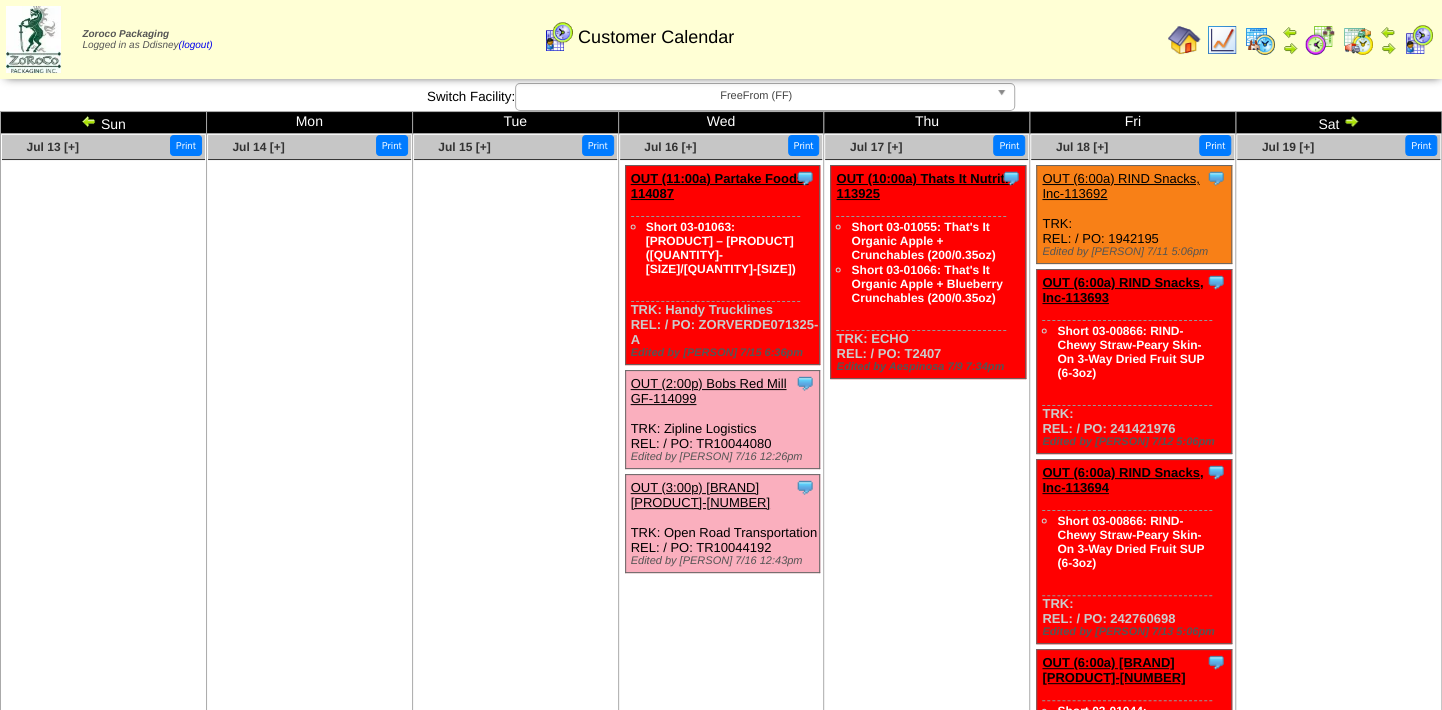 click at bounding box center (1260, 40) 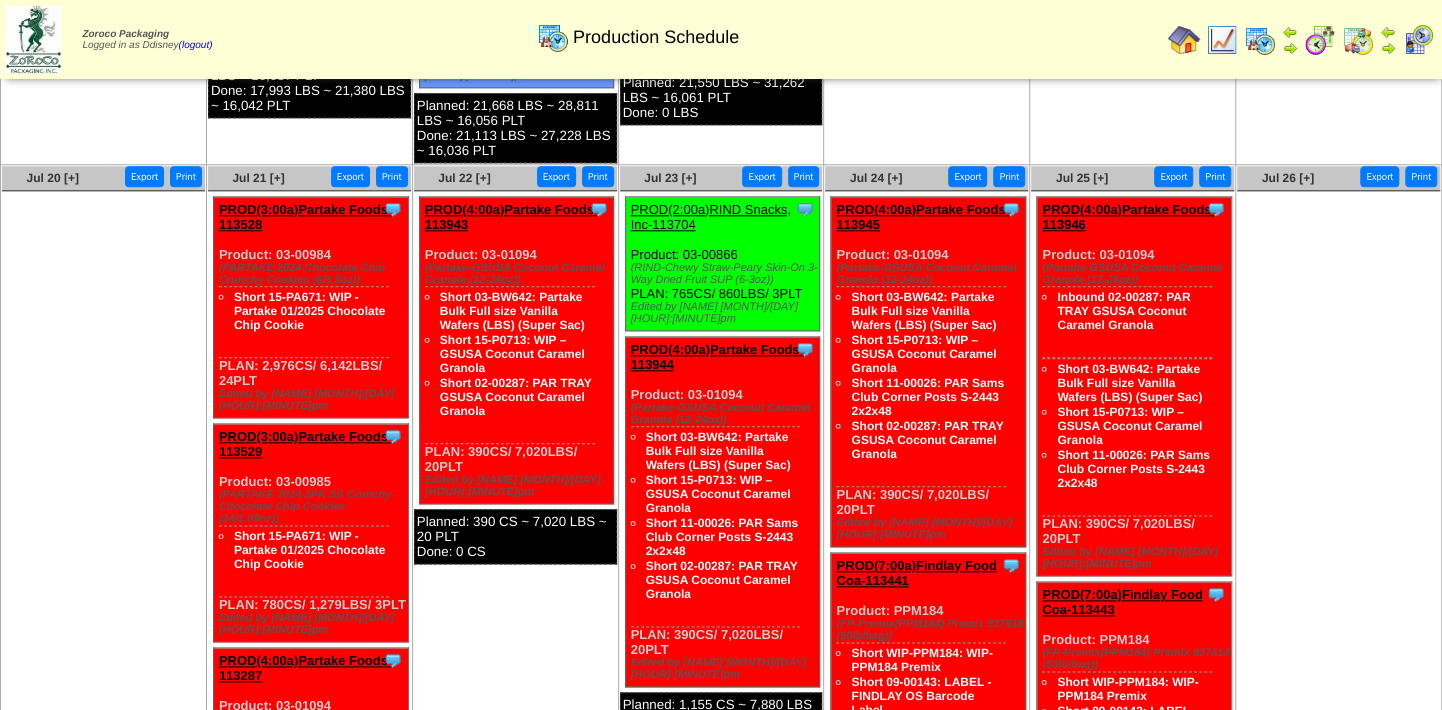 scroll, scrollTop: 1181, scrollLeft: 0, axis: vertical 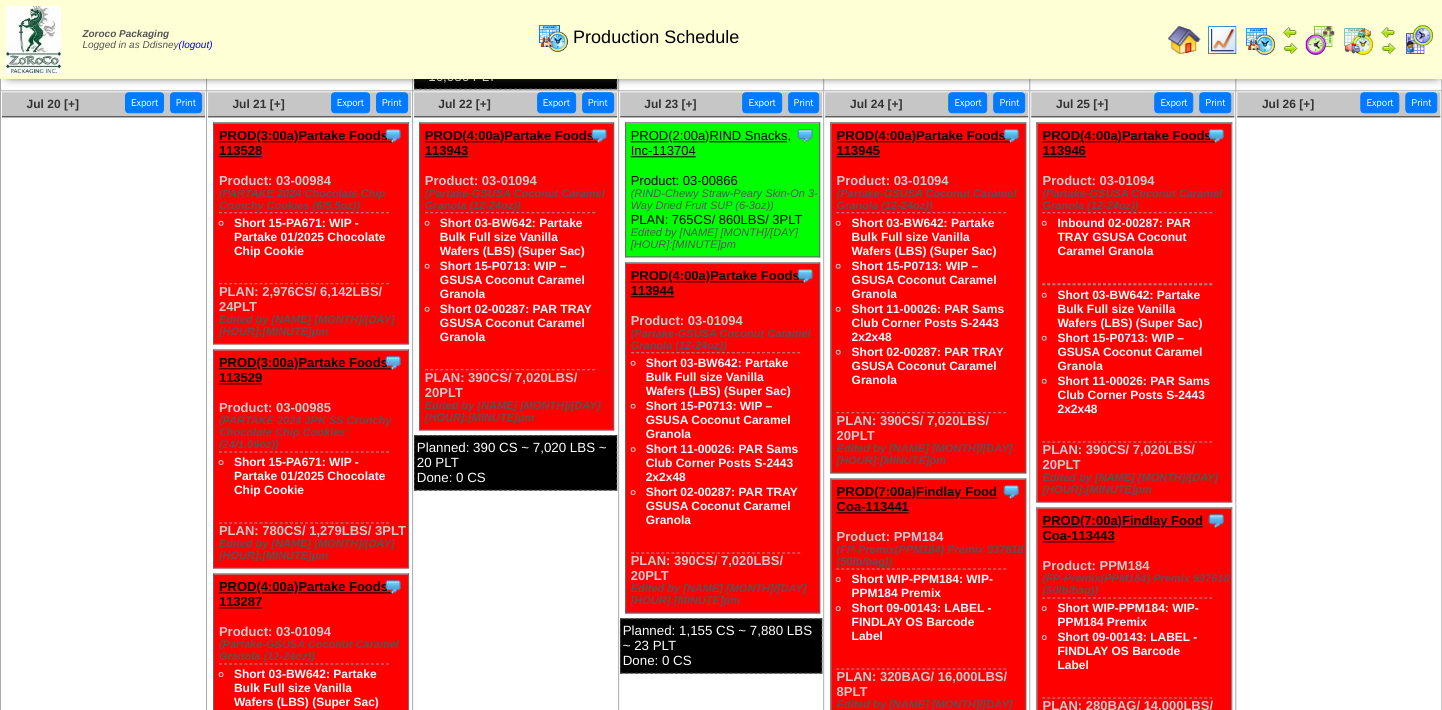 click at bounding box center [1338, 267] 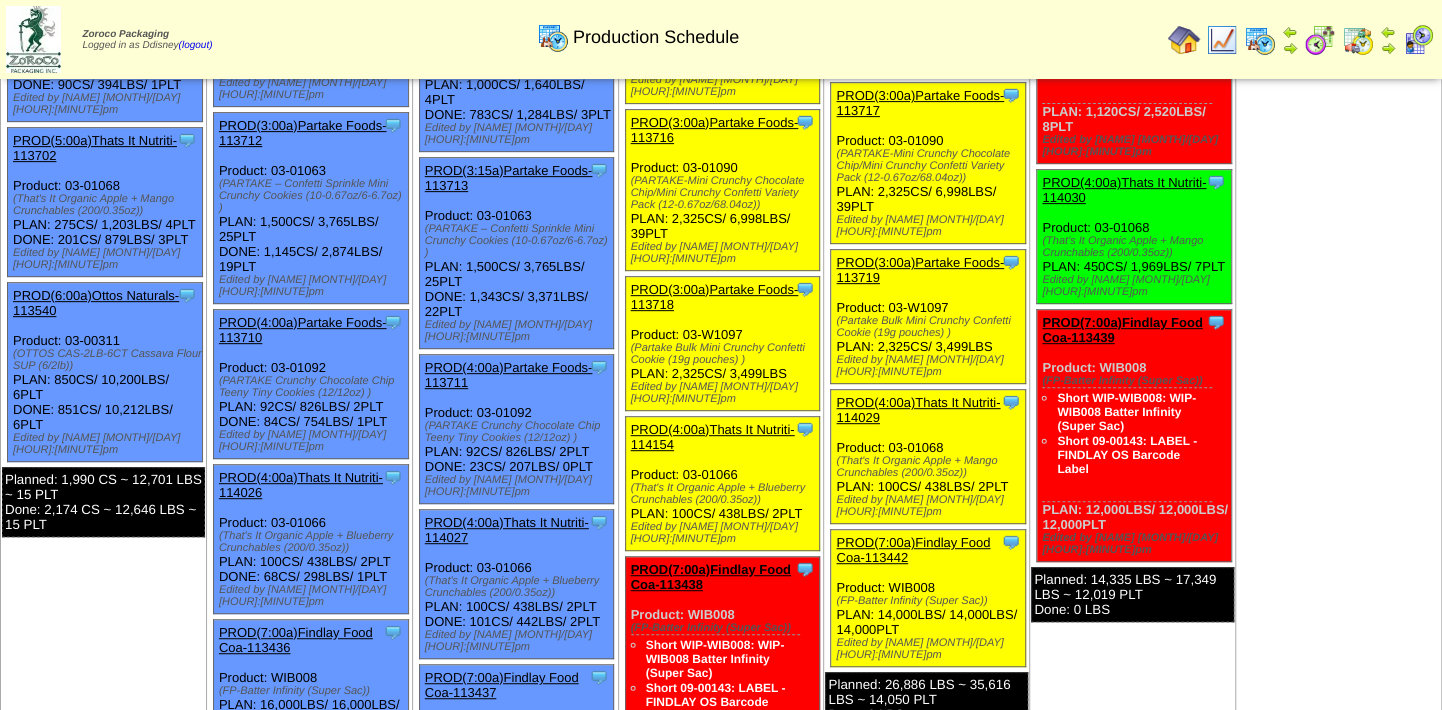 scroll, scrollTop: 454, scrollLeft: 0, axis: vertical 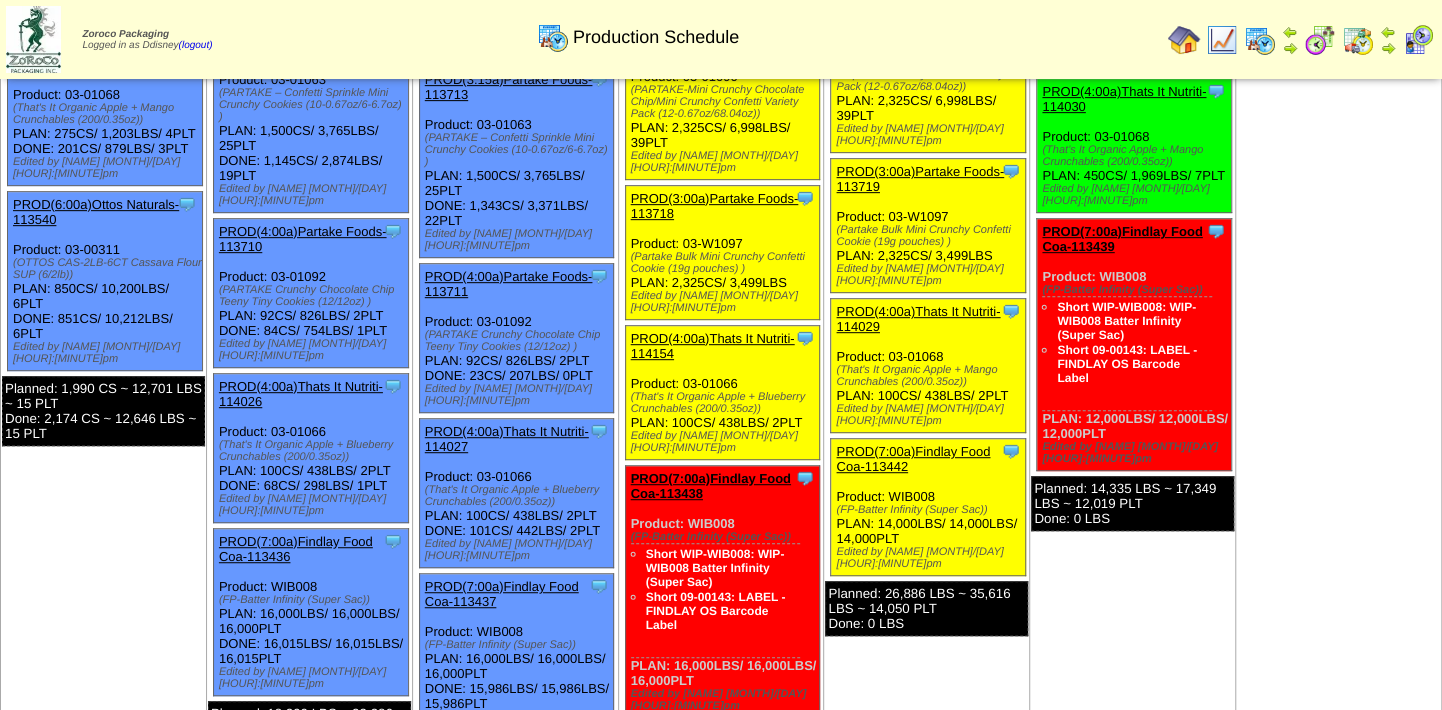 click on "PROD(4:00a)Partake Foods-113710" at bounding box center (303, 239) 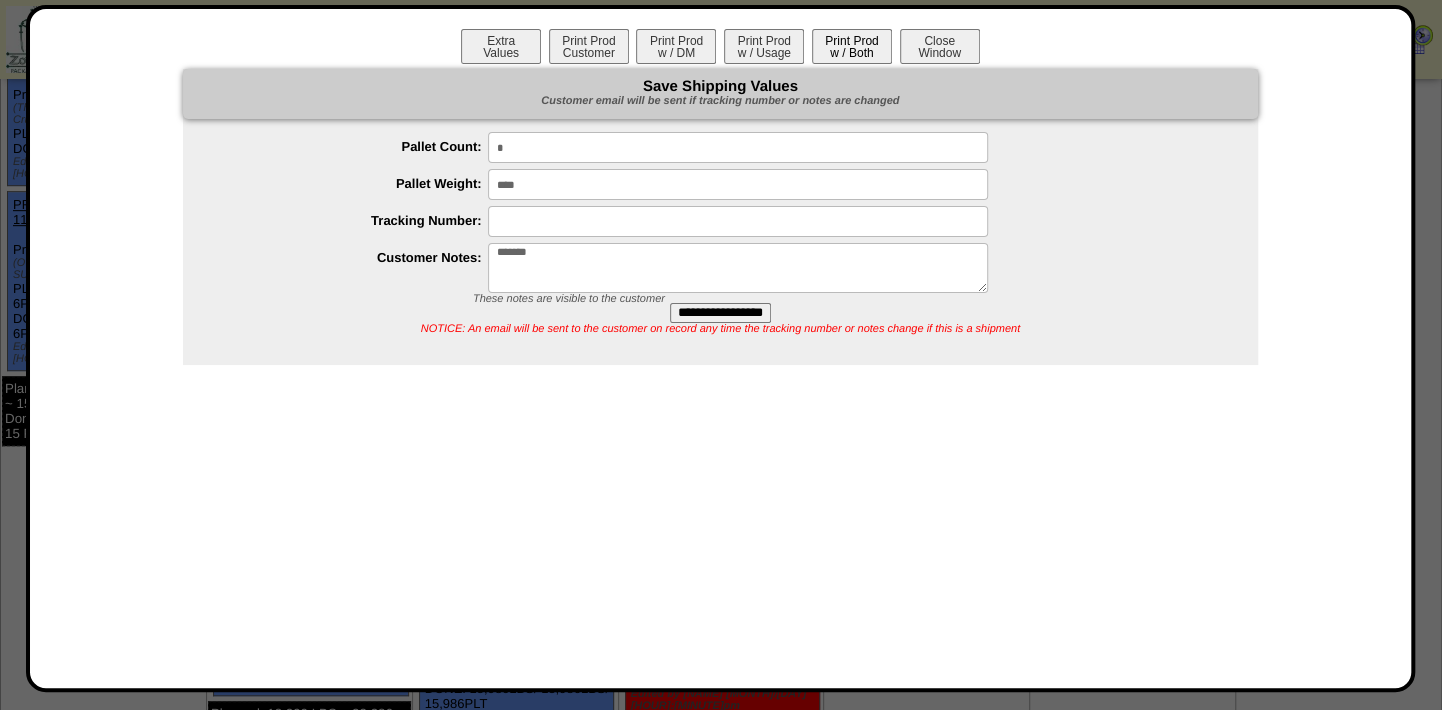click on "Print Prod w / Both" at bounding box center [852, 46] 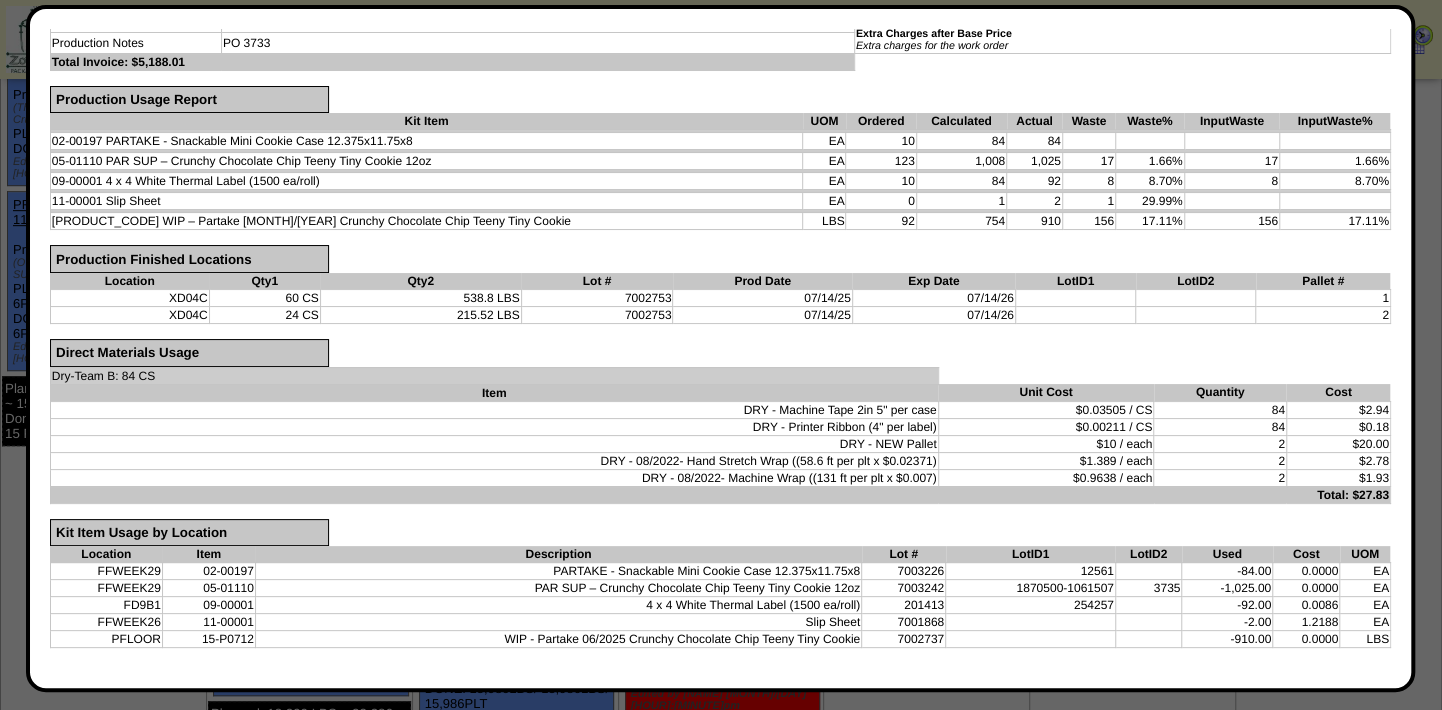 scroll, scrollTop: 321, scrollLeft: 0, axis: vertical 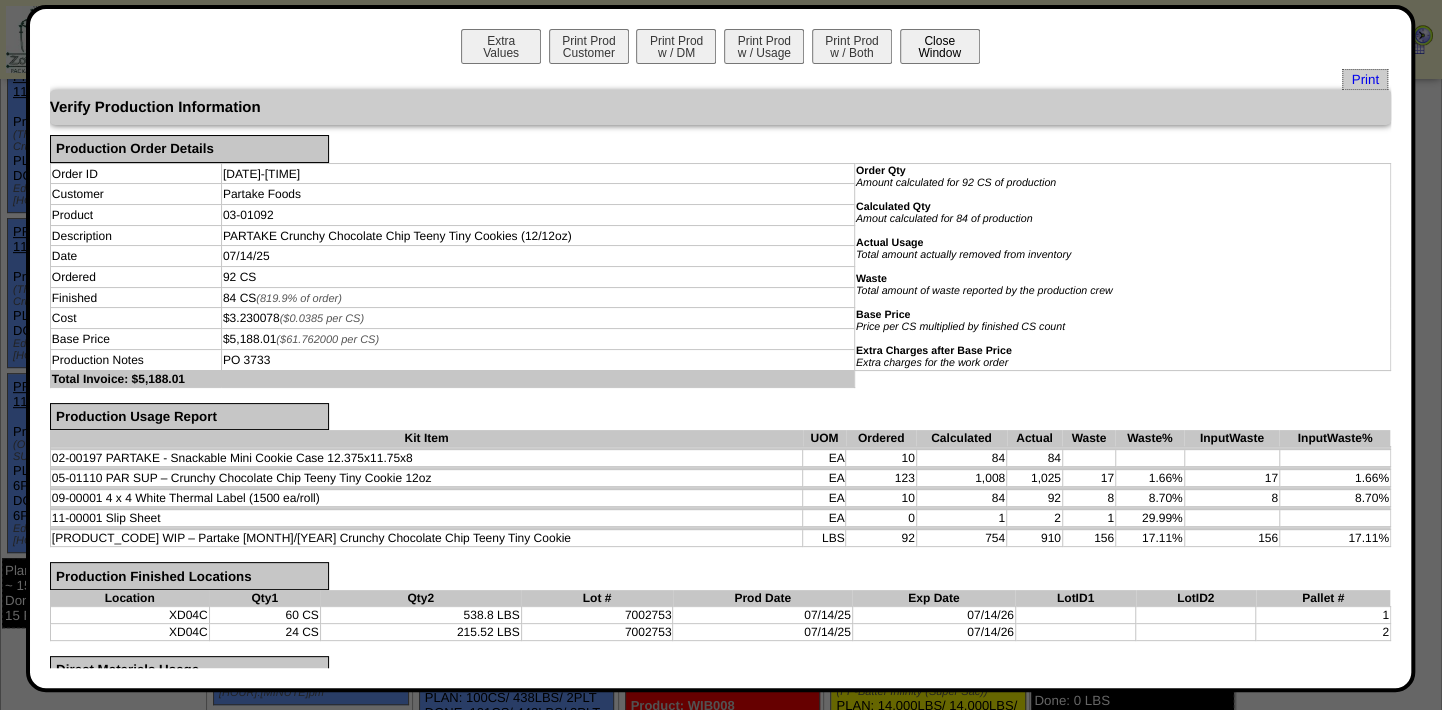 click on "Close Window" at bounding box center [940, 46] 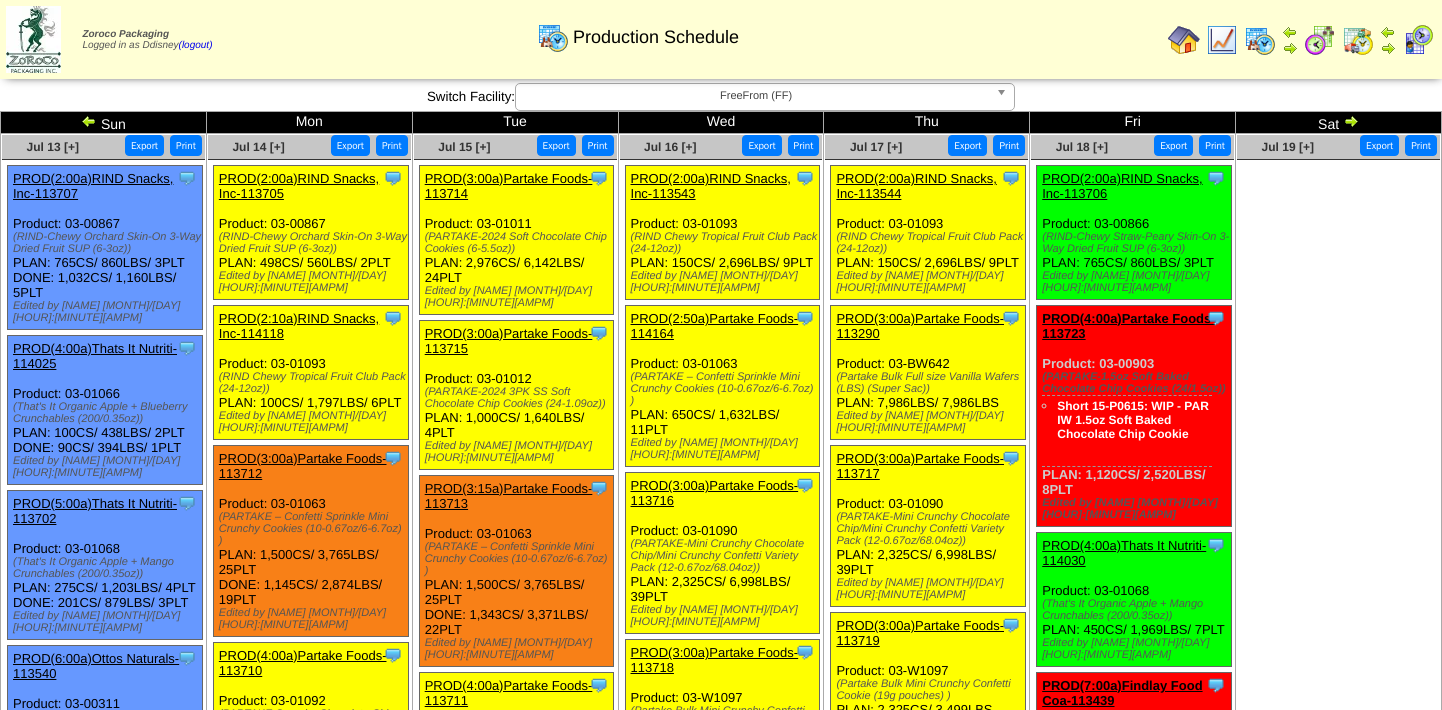 scroll, scrollTop: 1090, scrollLeft: 0, axis: vertical 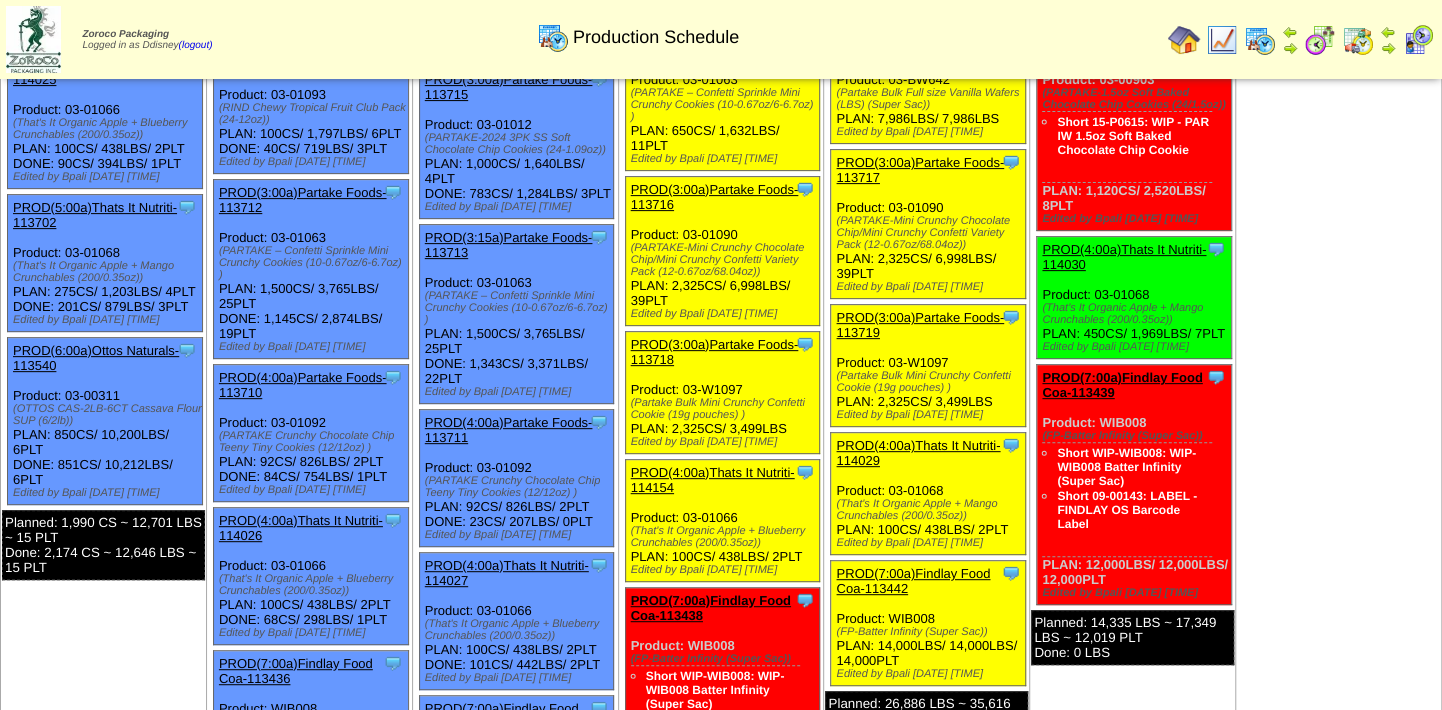 click on "Jul 19                        [+]
Print
Export" at bounding box center [1339, 395] 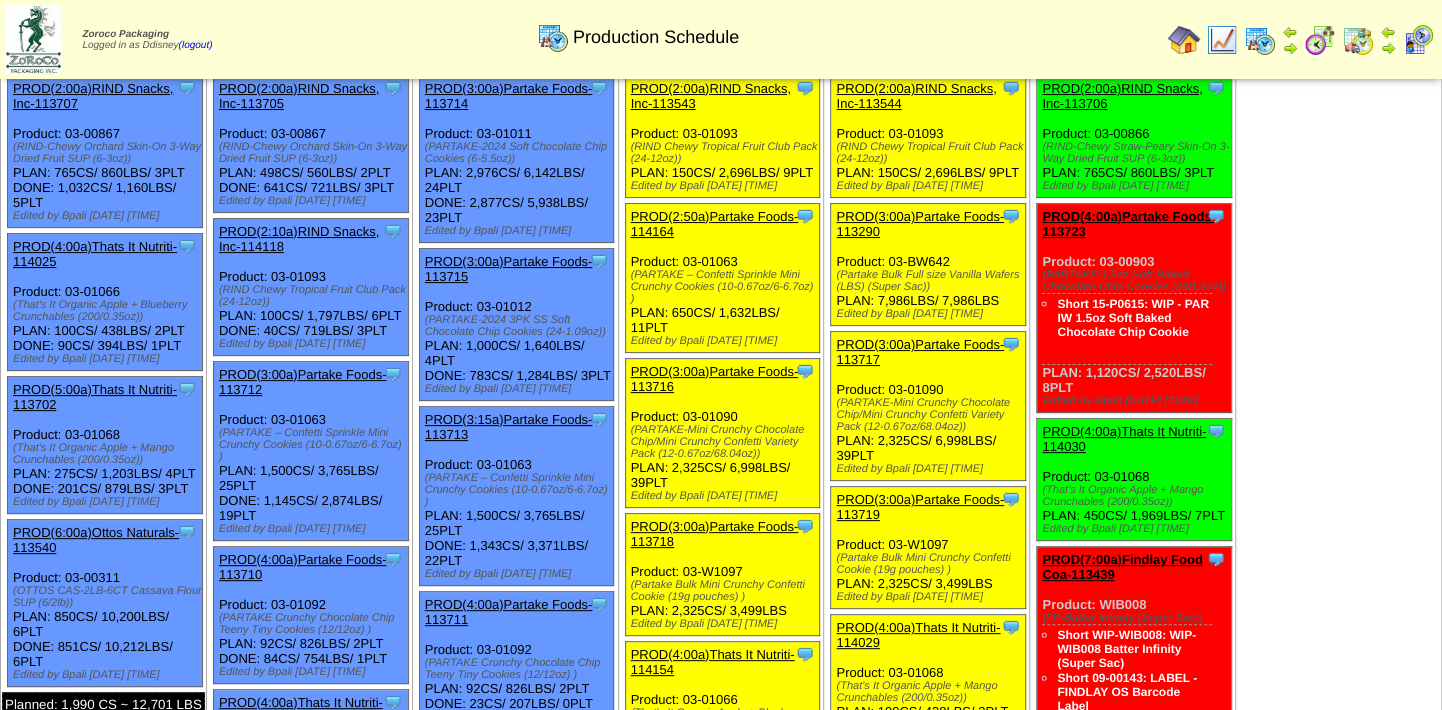 scroll, scrollTop: 0, scrollLeft: 0, axis: both 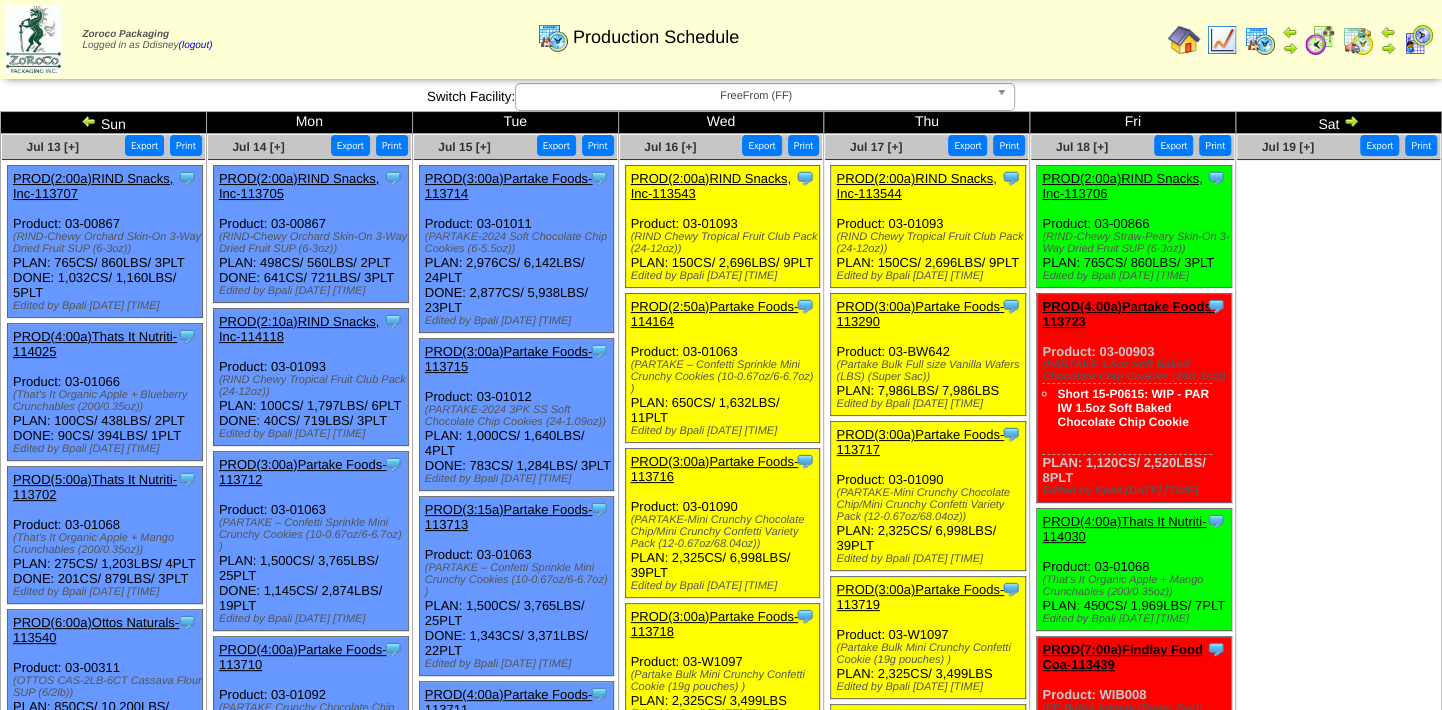 click at bounding box center [1351, 121] 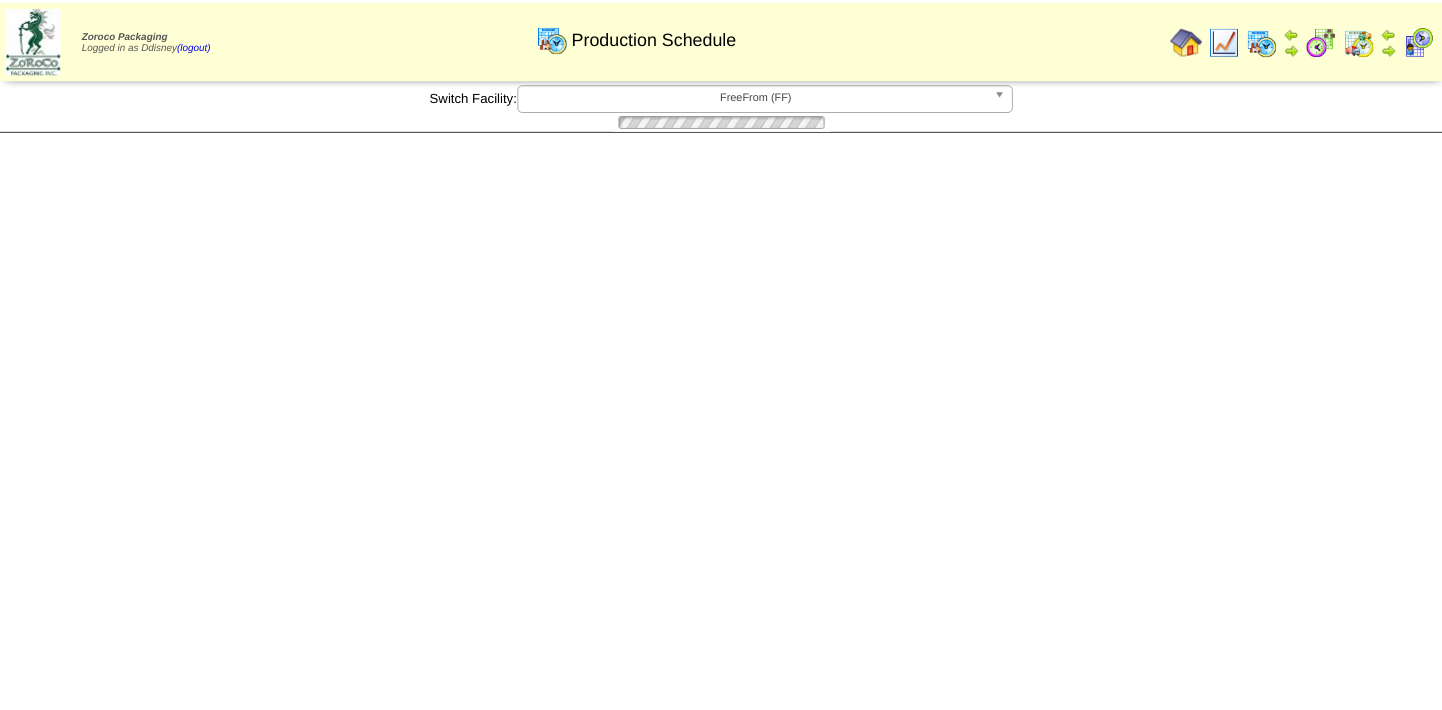 scroll, scrollTop: 0, scrollLeft: 0, axis: both 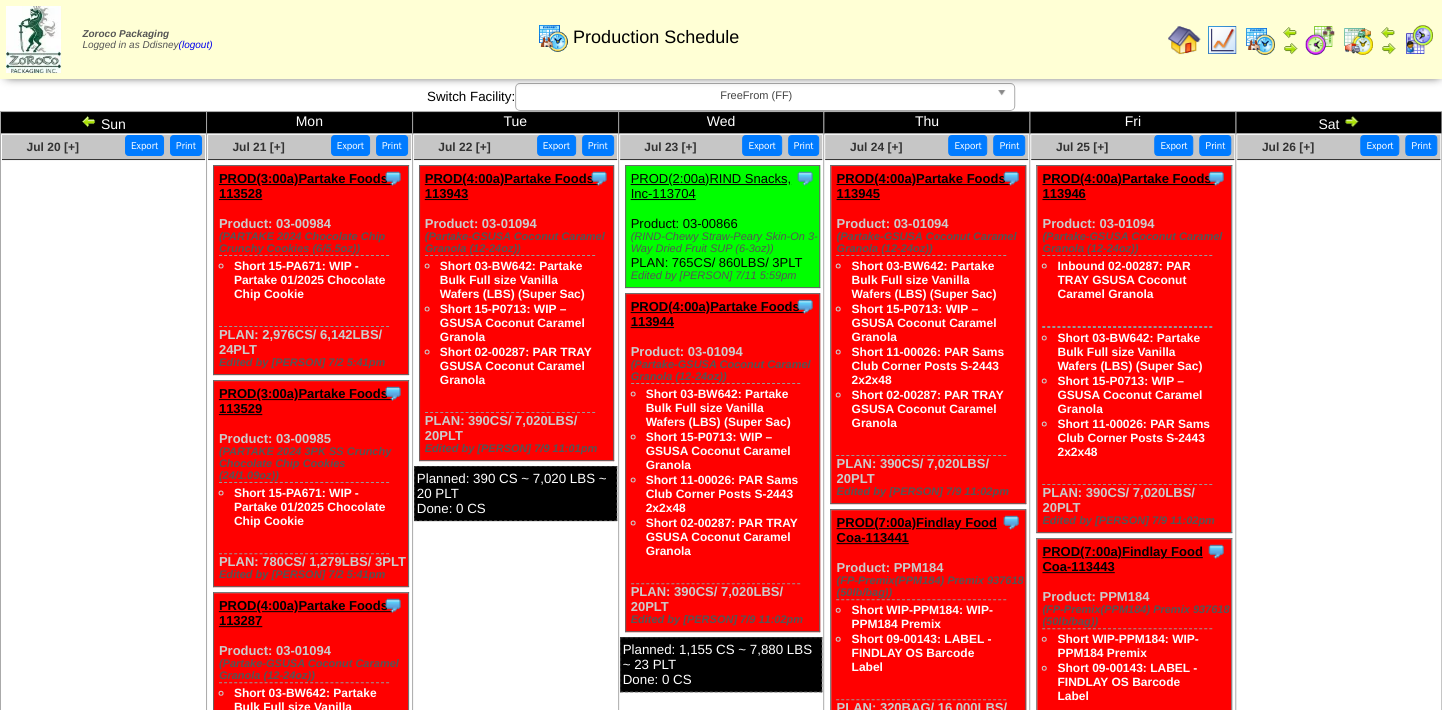 click at bounding box center (1358, 40) 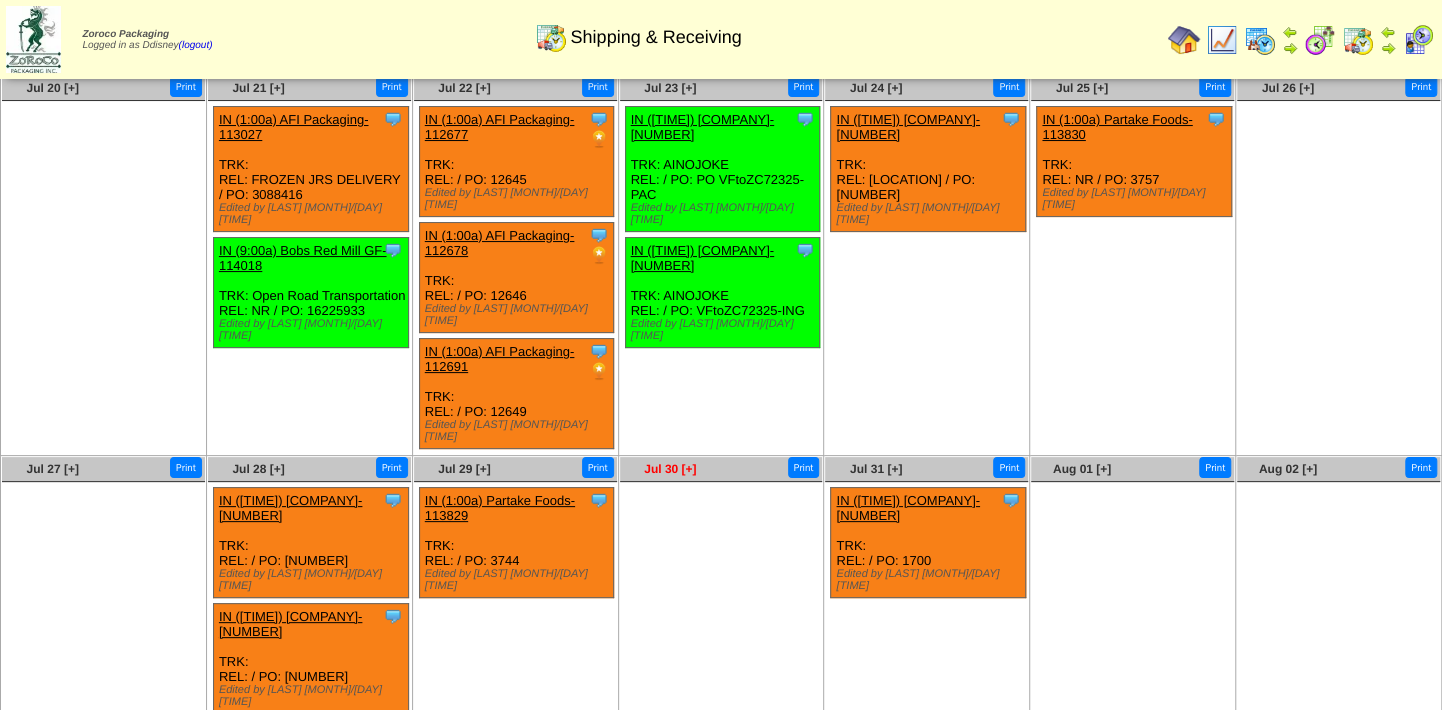 scroll, scrollTop: 90, scrollLeft: 0, axis: vertical 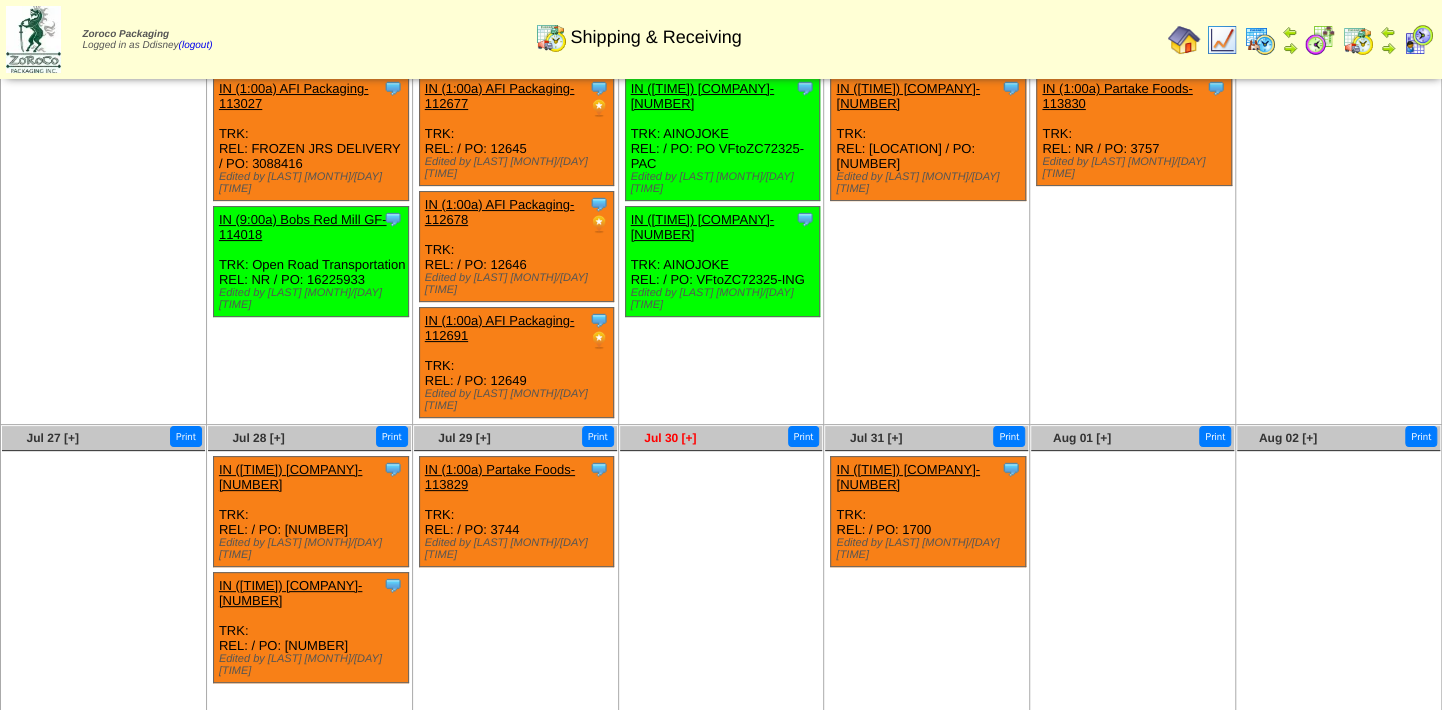 click on "Jul 30                        [+]" at bounding box center (670, 438) 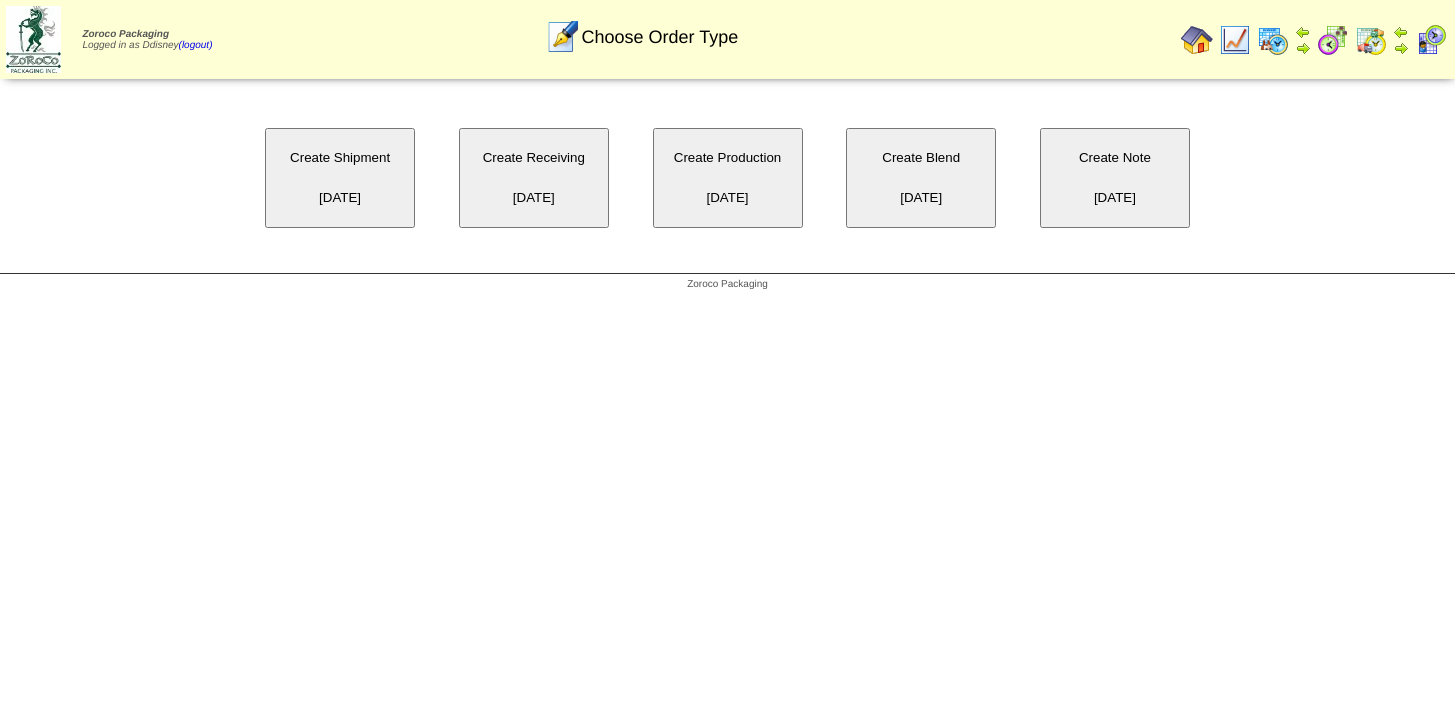 scroll, scrollTop: 0, scrollLeft: 0, axis: both 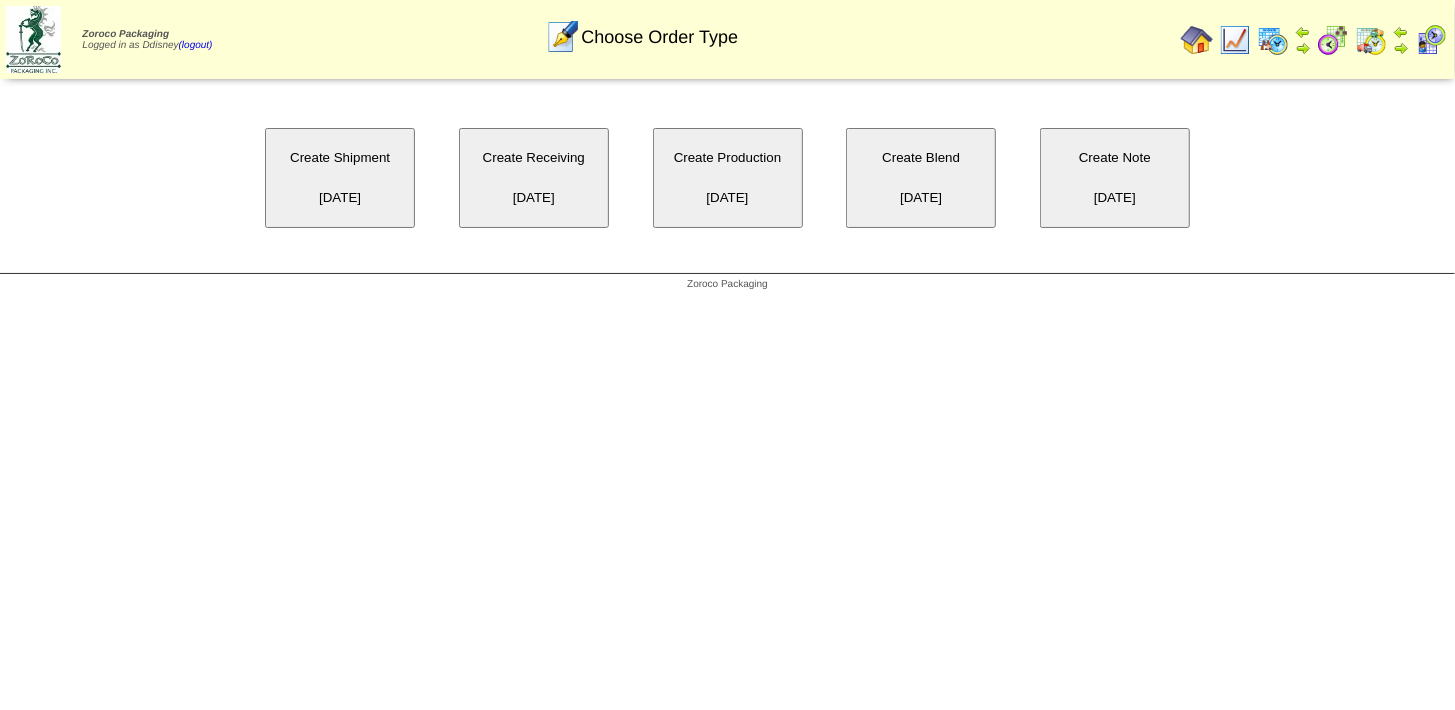 click on "Create Receiving
07/30/2025" at bounding box center (534, 178) 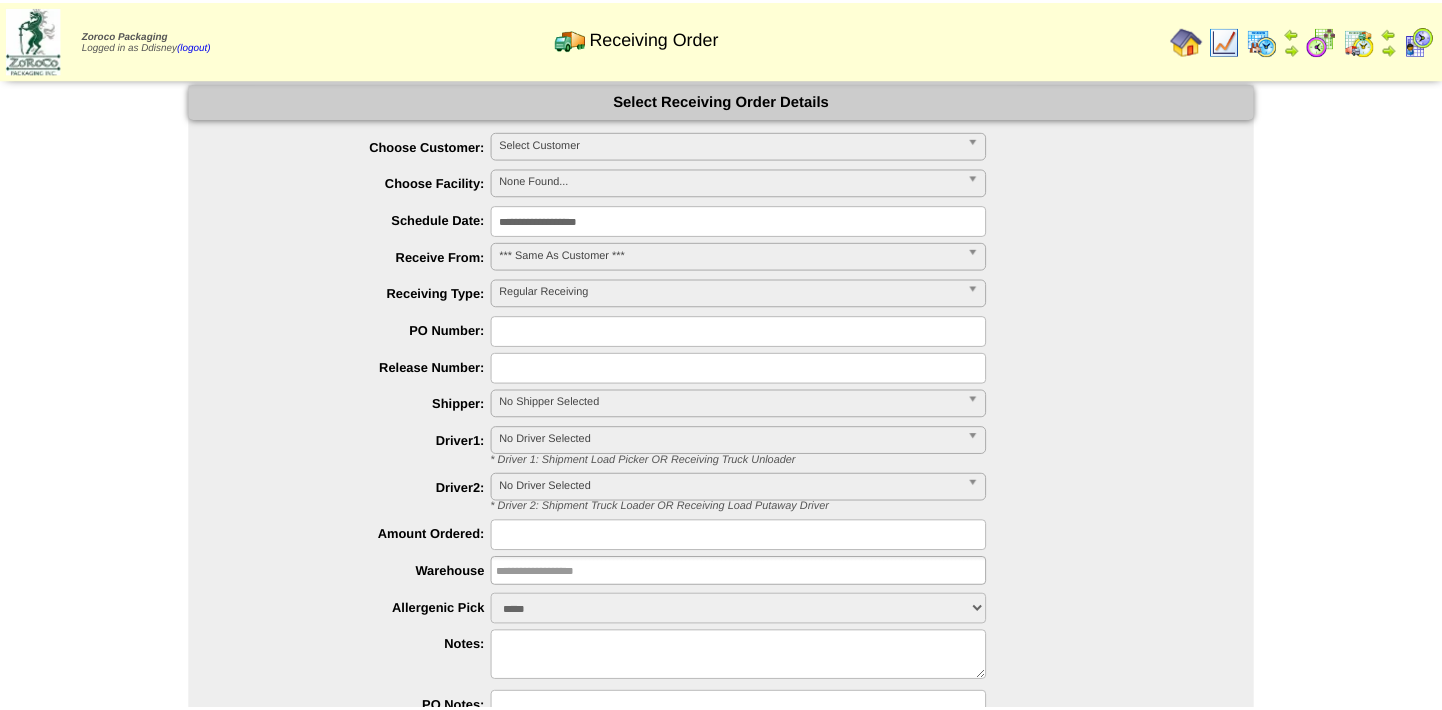 scroll, scrollTop: 0, scrollLeft: 0, axis: both 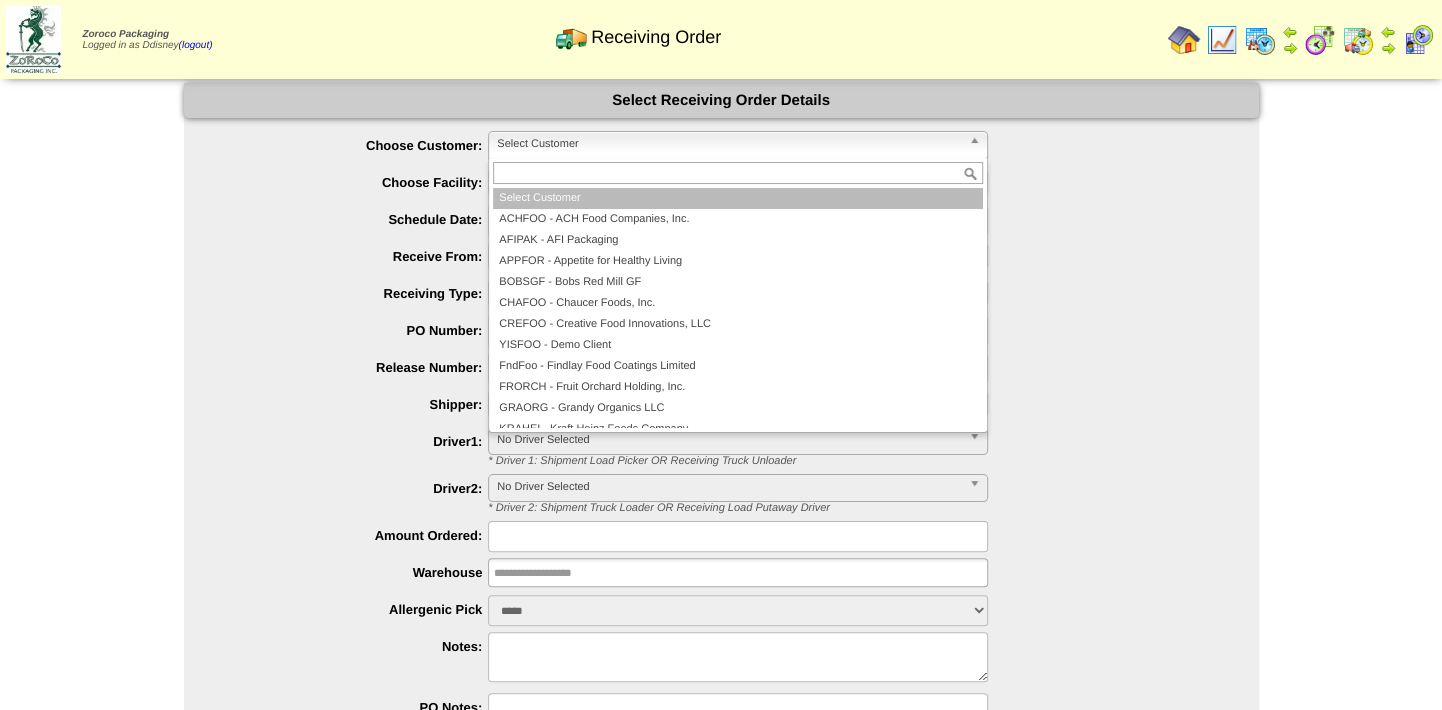 click on "Select Customer" at bounding box center (729, 144) 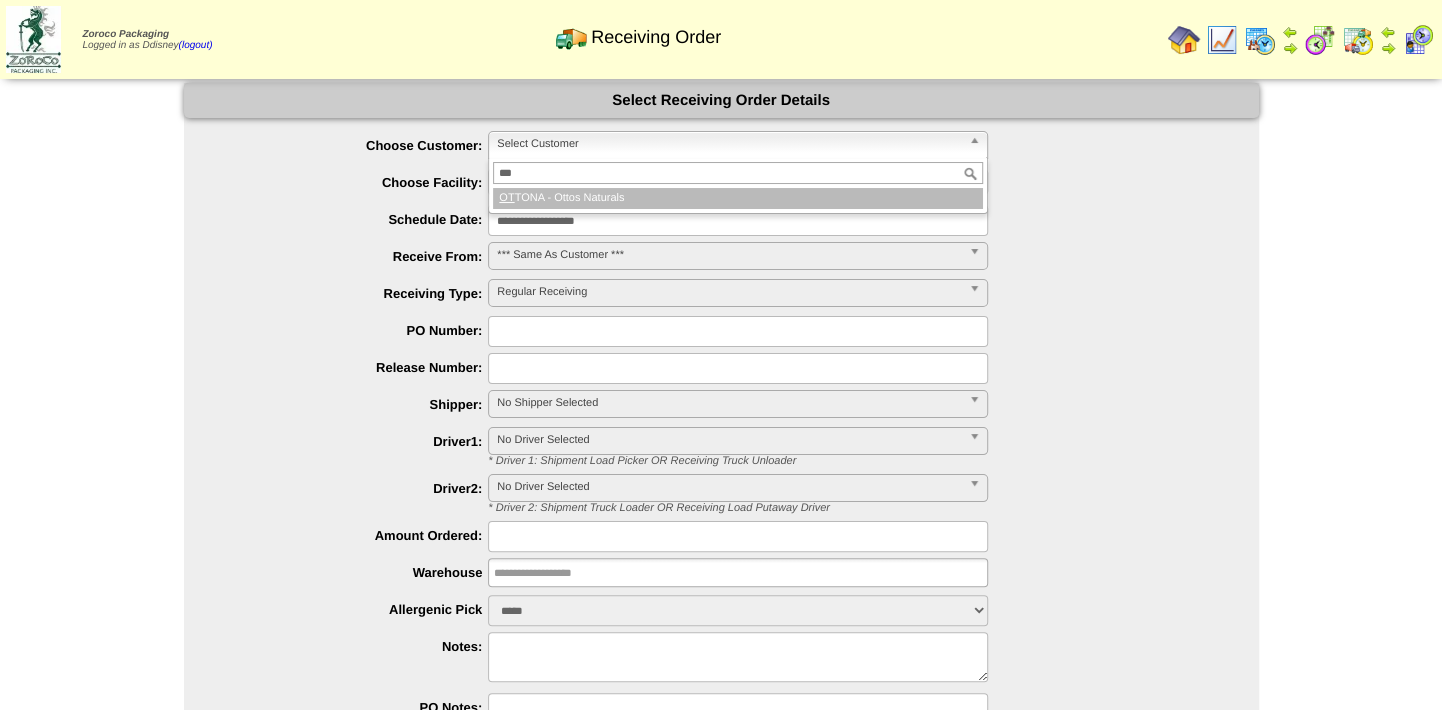 type on "****" 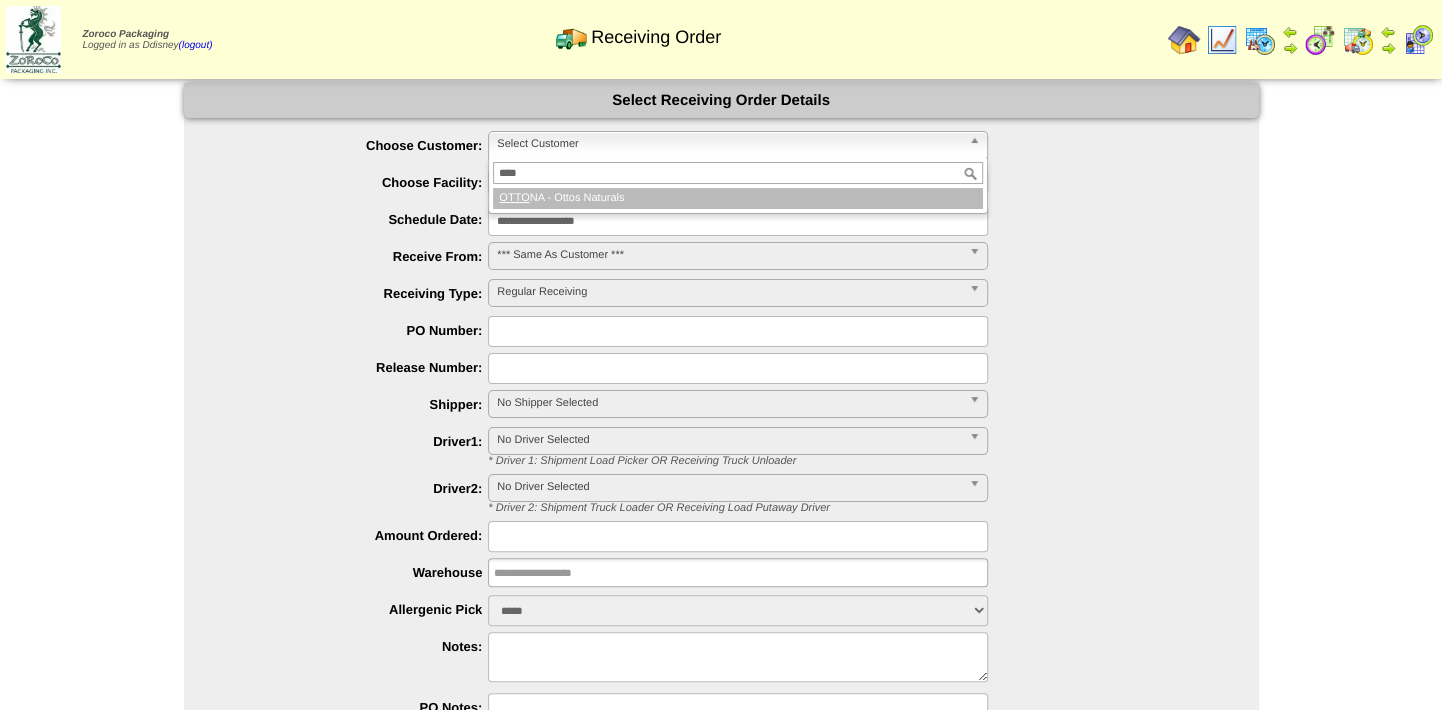 type 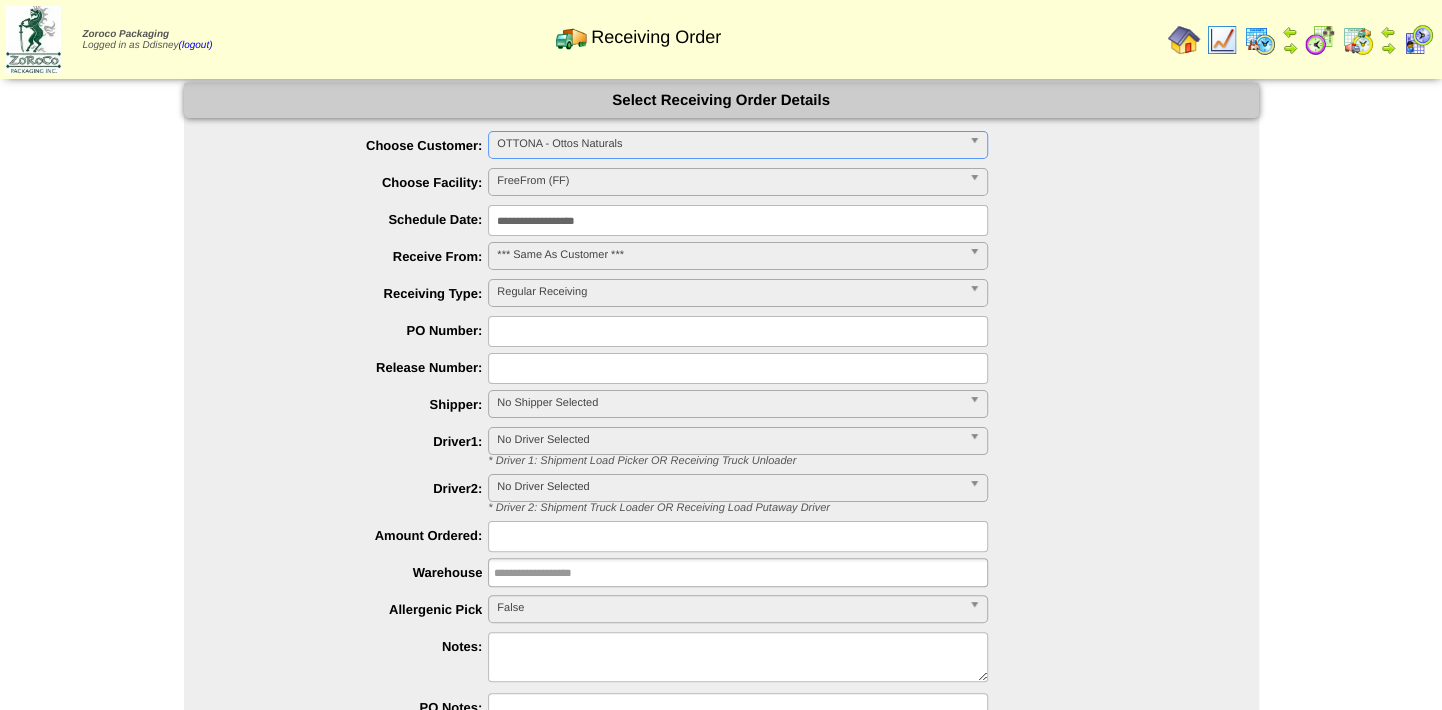 type 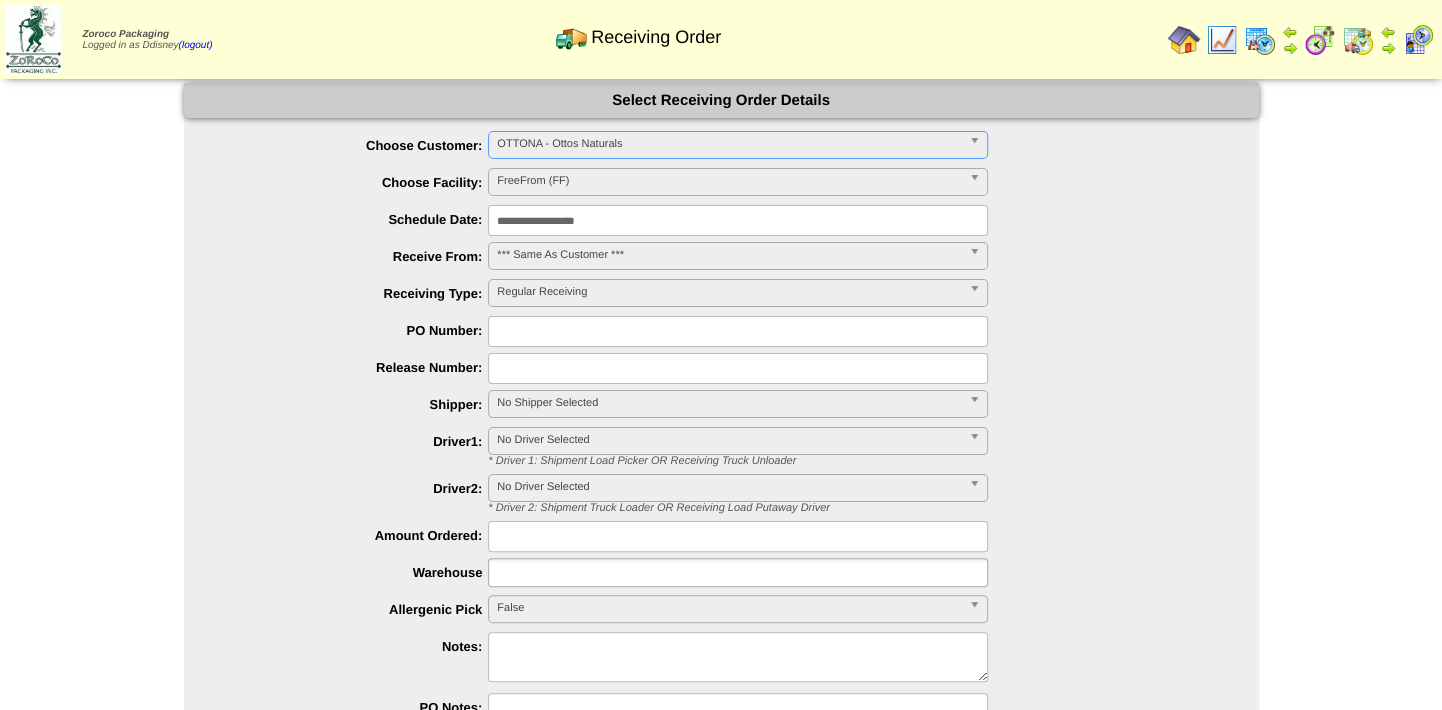 click at bounding box center [738, 331] 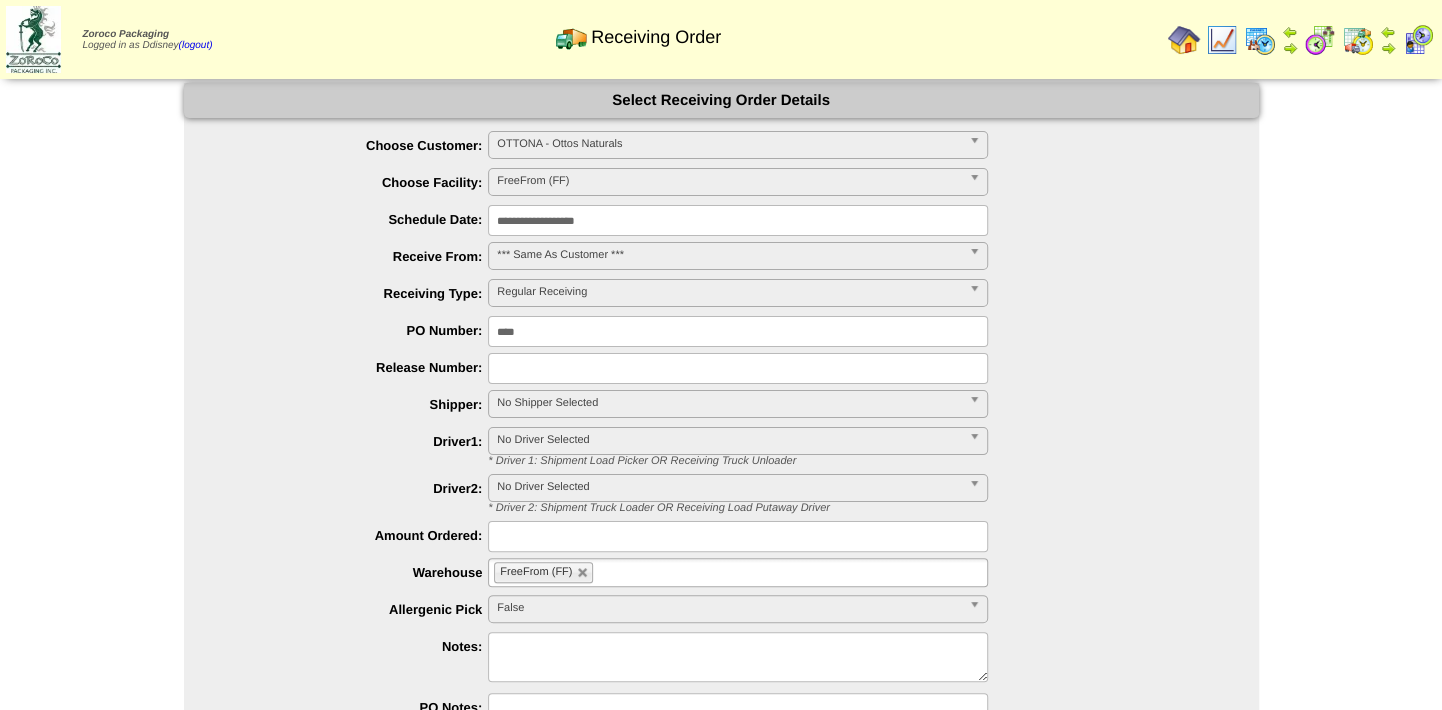 type on "****" 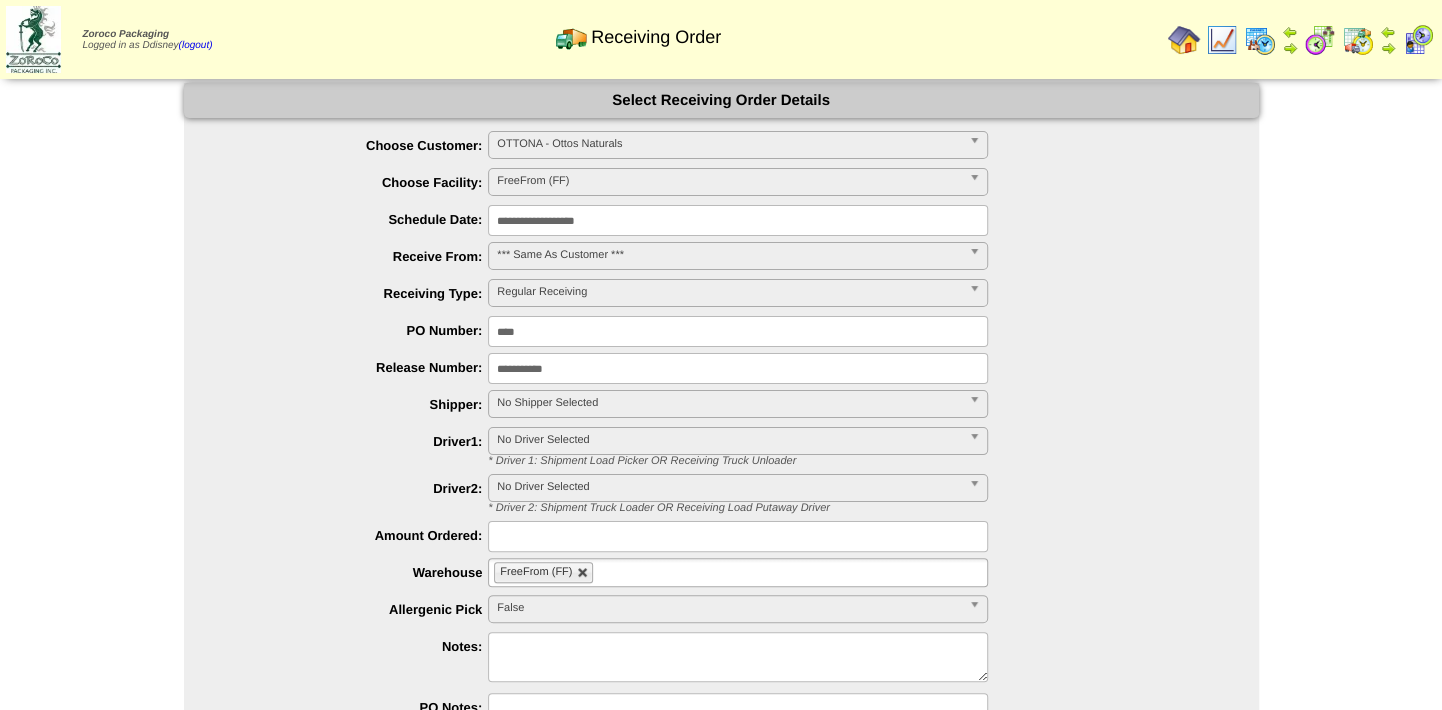 click at bounding box center (583, 573) 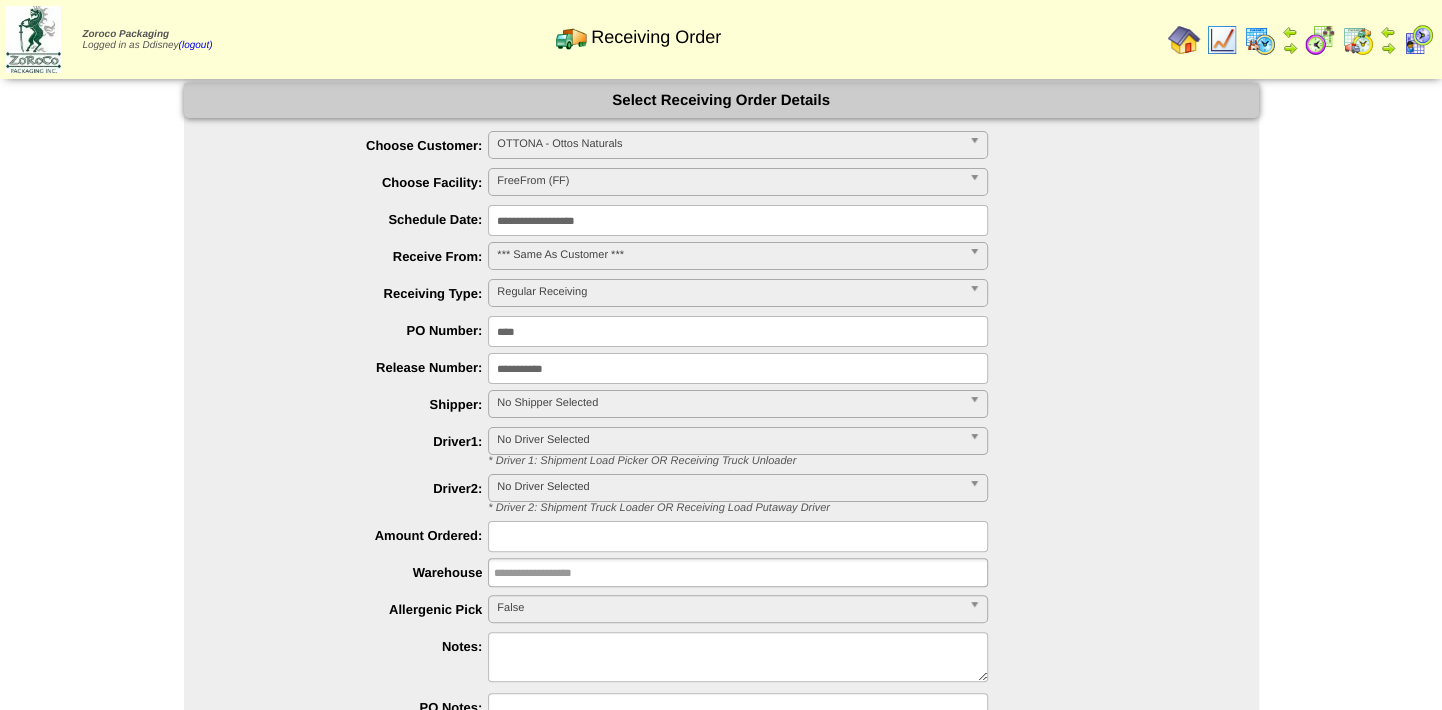 type 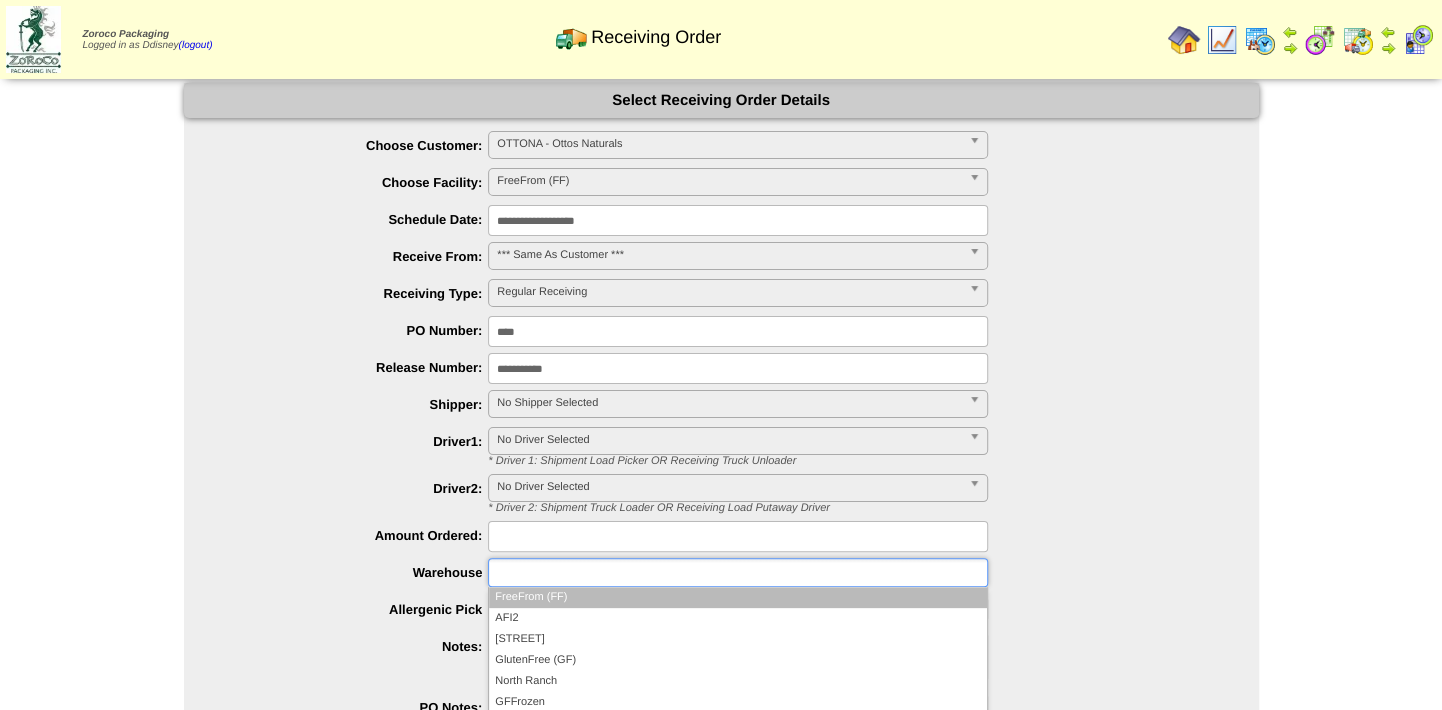 click at bounding box center [558, 572] 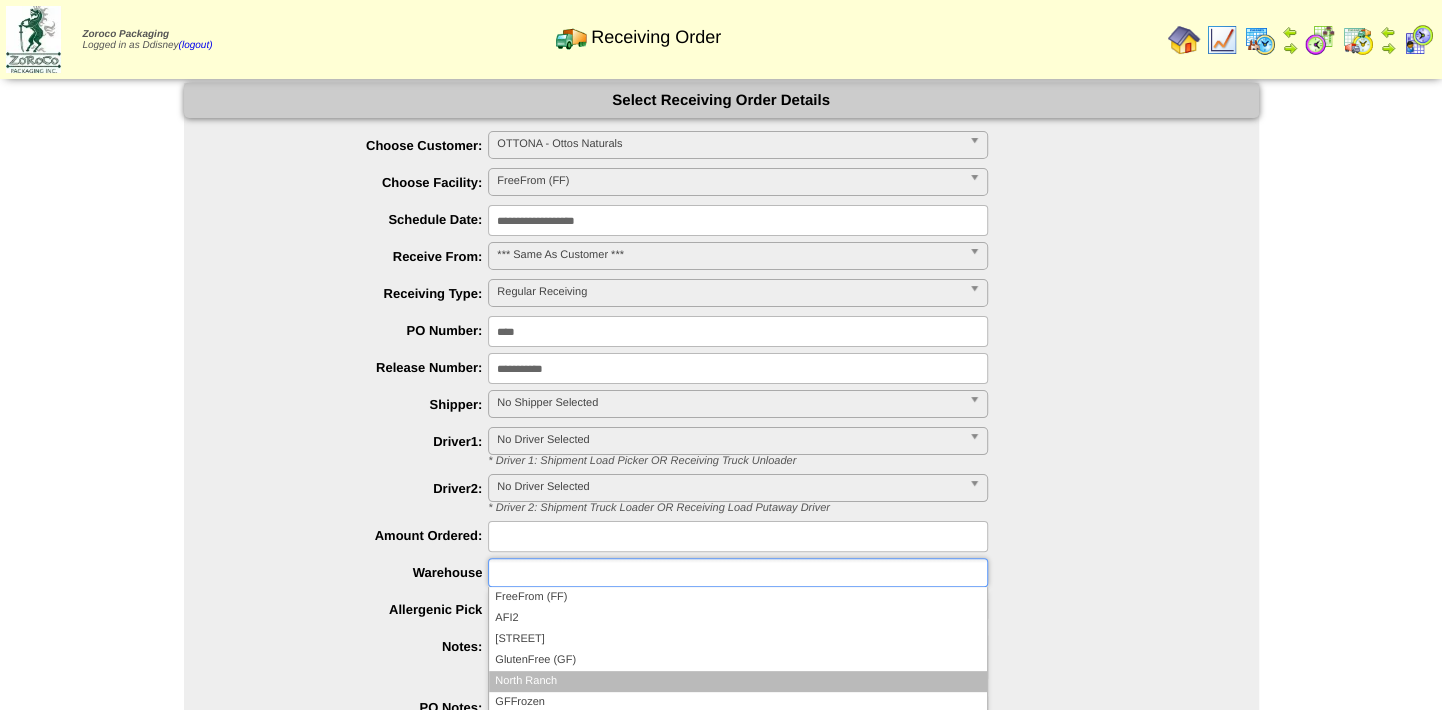 click on "North Ranch" at bounding box center (738, 681) 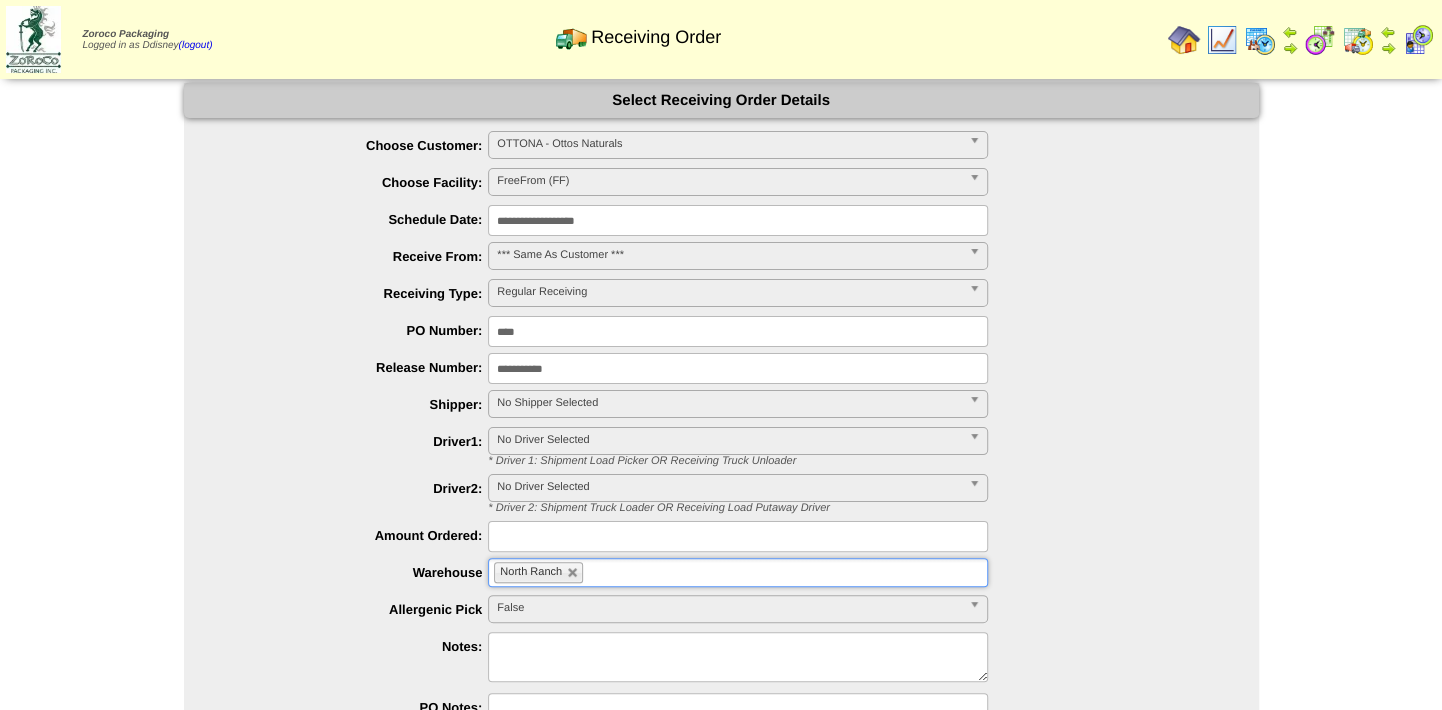 scroll, scrollTop: 146, scrollLeft: 0, axis: vertical 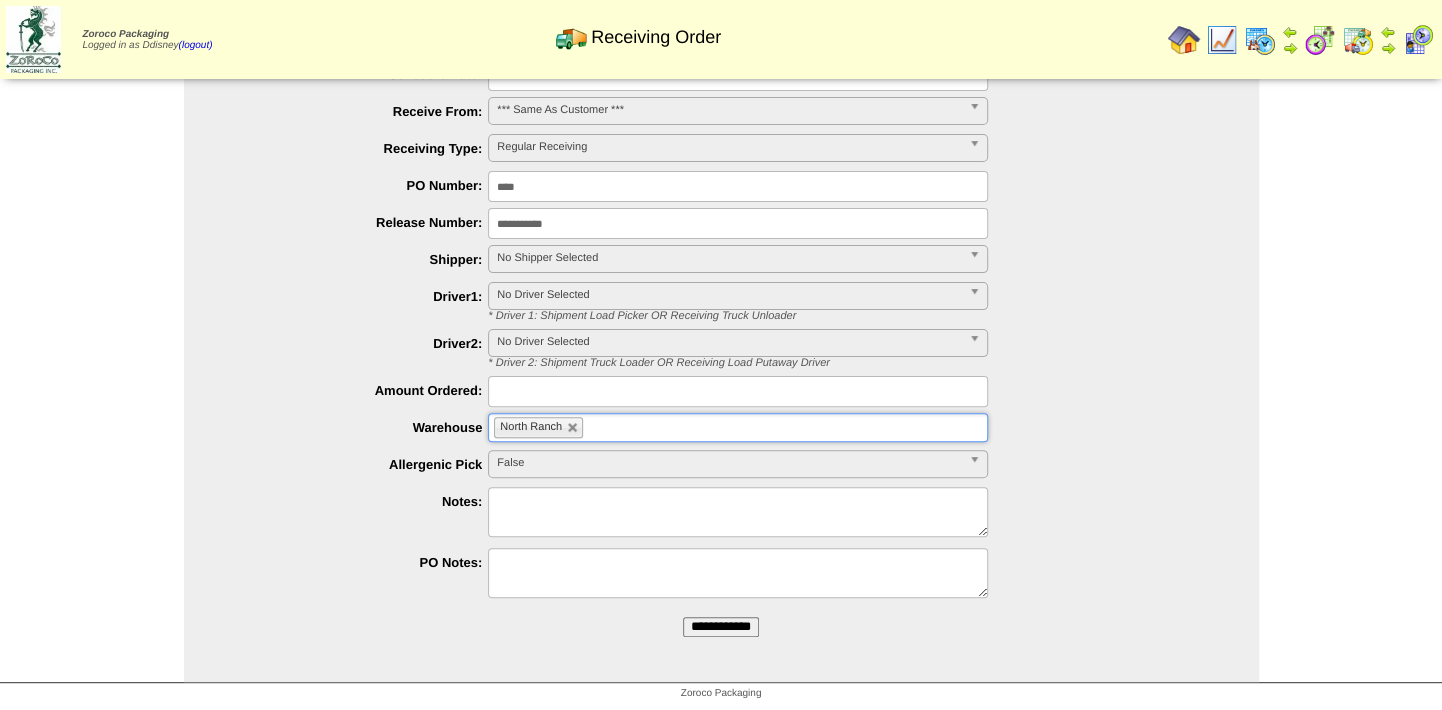 click on "**********" at bounding box center [721, 627] 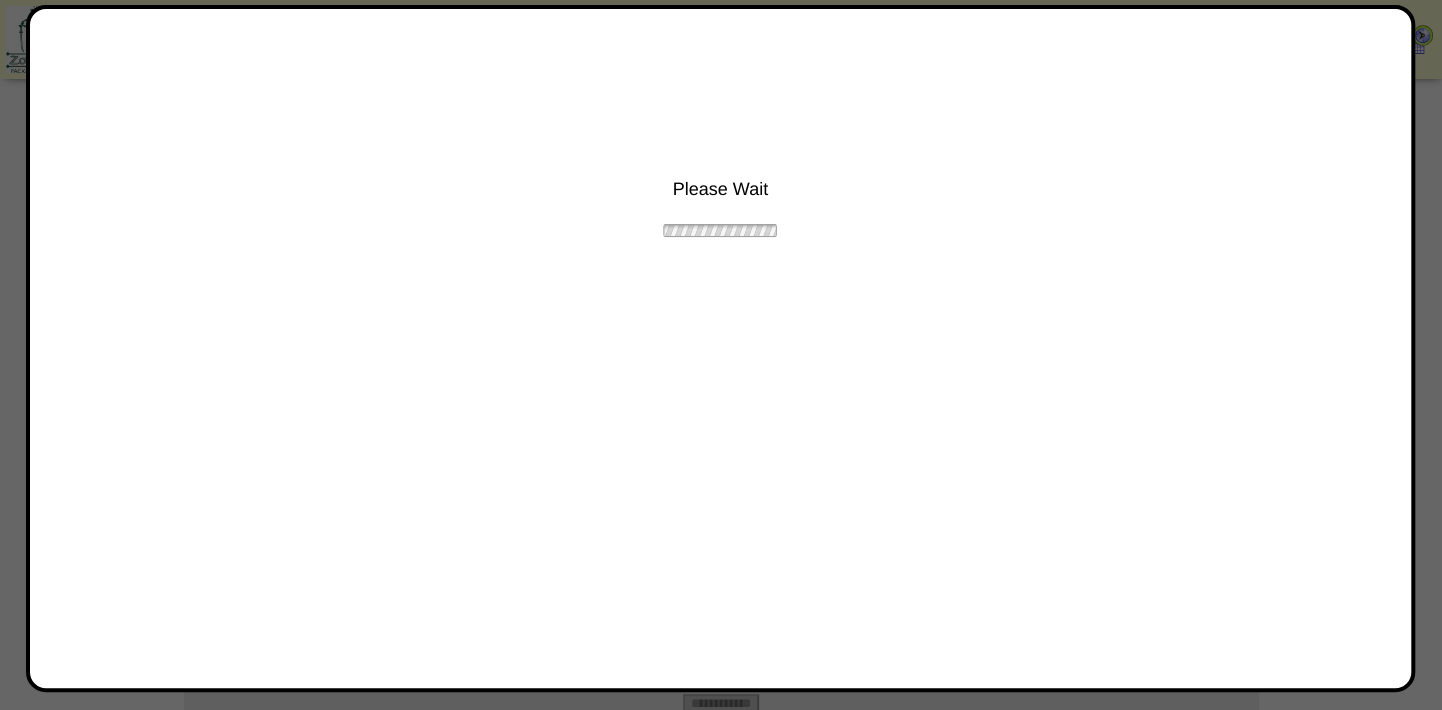 scroll, scrollTop: 0, scrollLeft: 0, axis: both 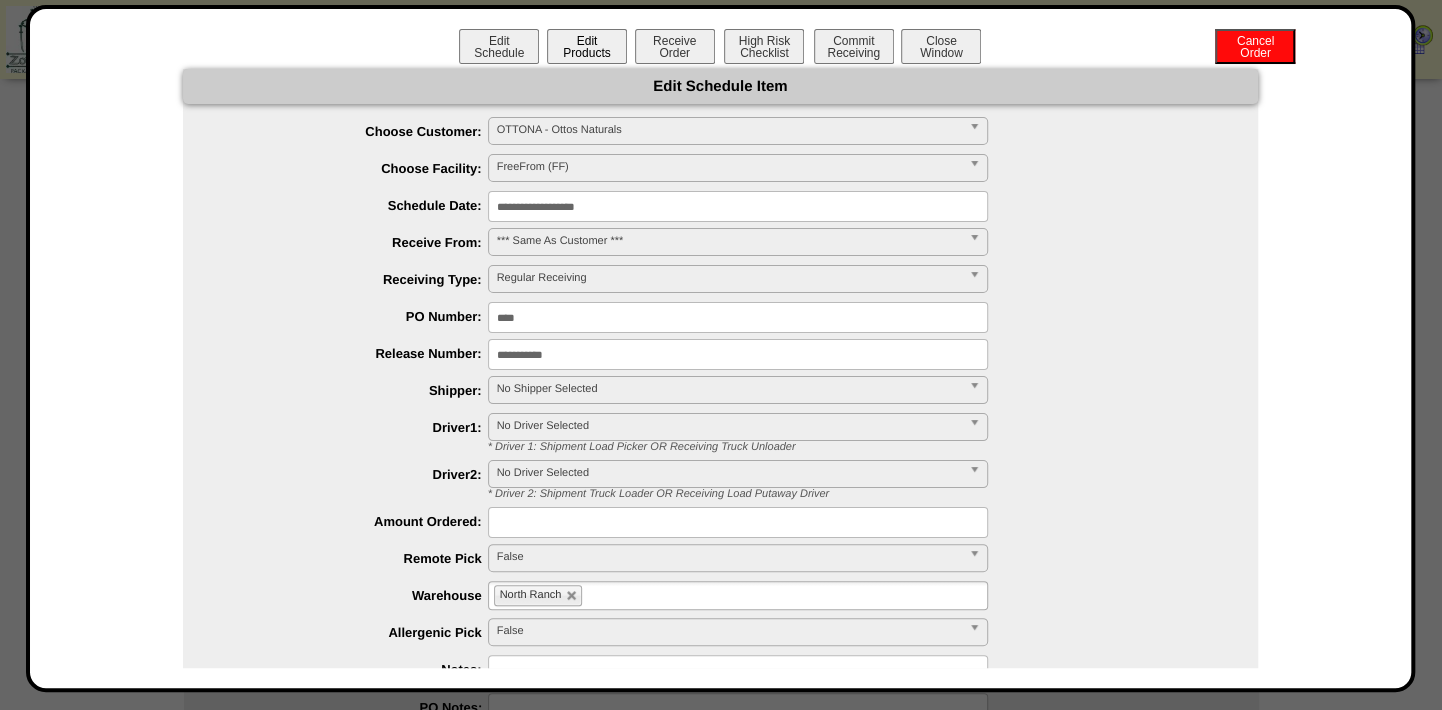 click on "Edit Products" at bounding box center (587, 46) 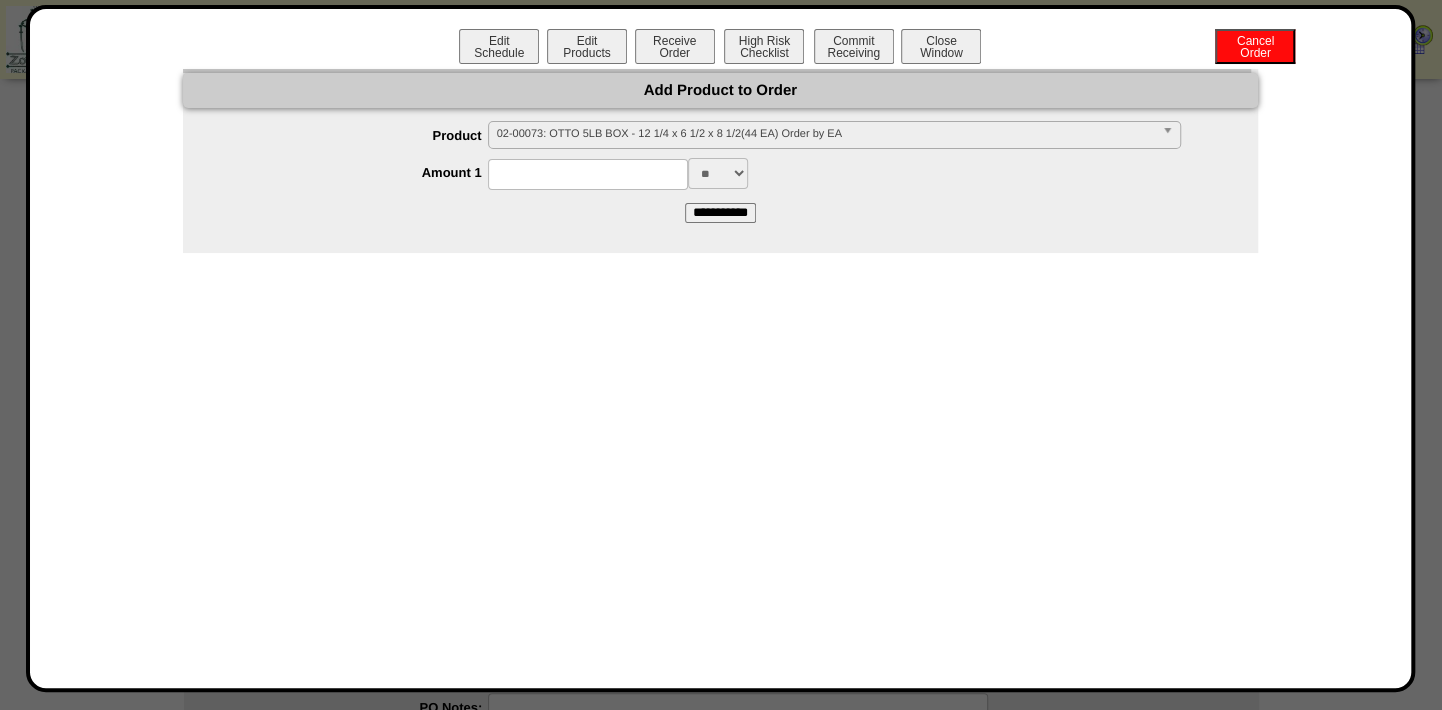 click on "02-00073: OTTO 5LB BOX - 12 1/4 x 6 1/2 x 8 1/2(44 EA) Order by EA" at bounding box center [825, 134] 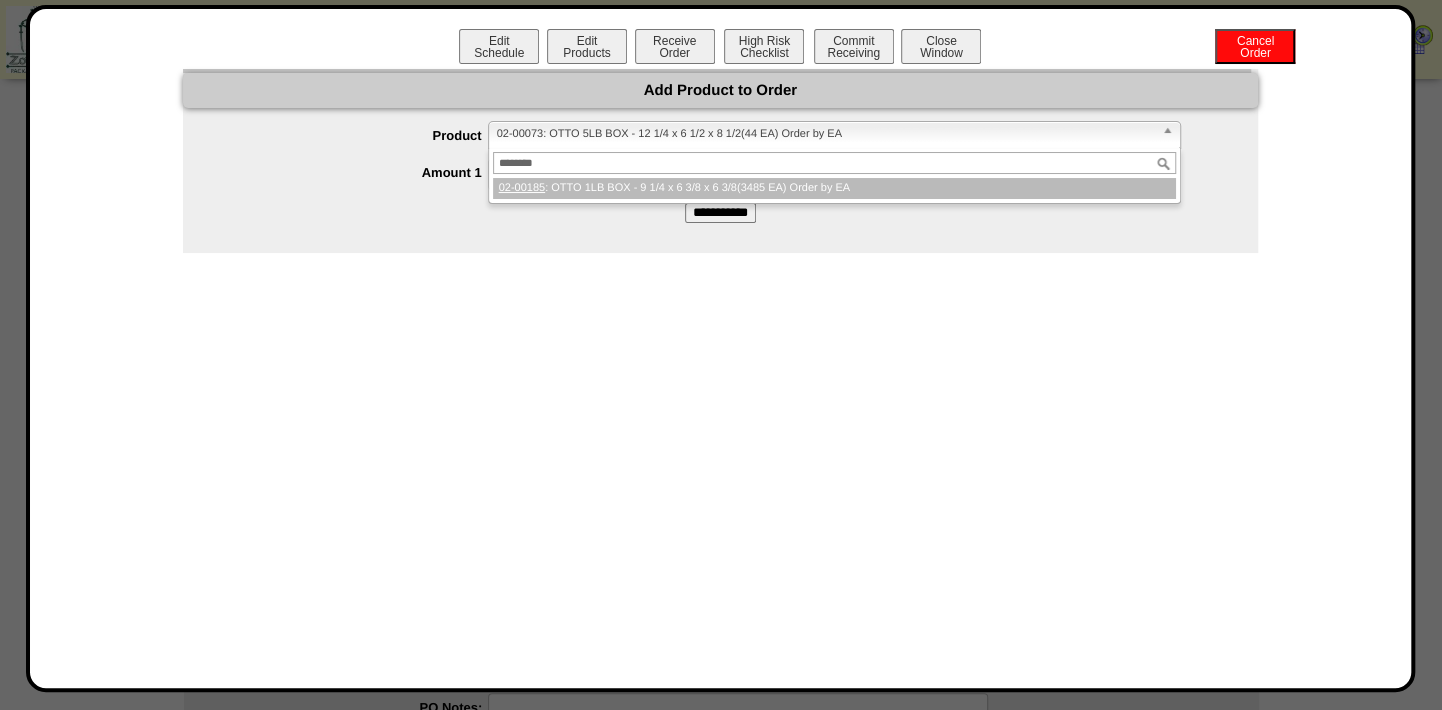 type on "********" 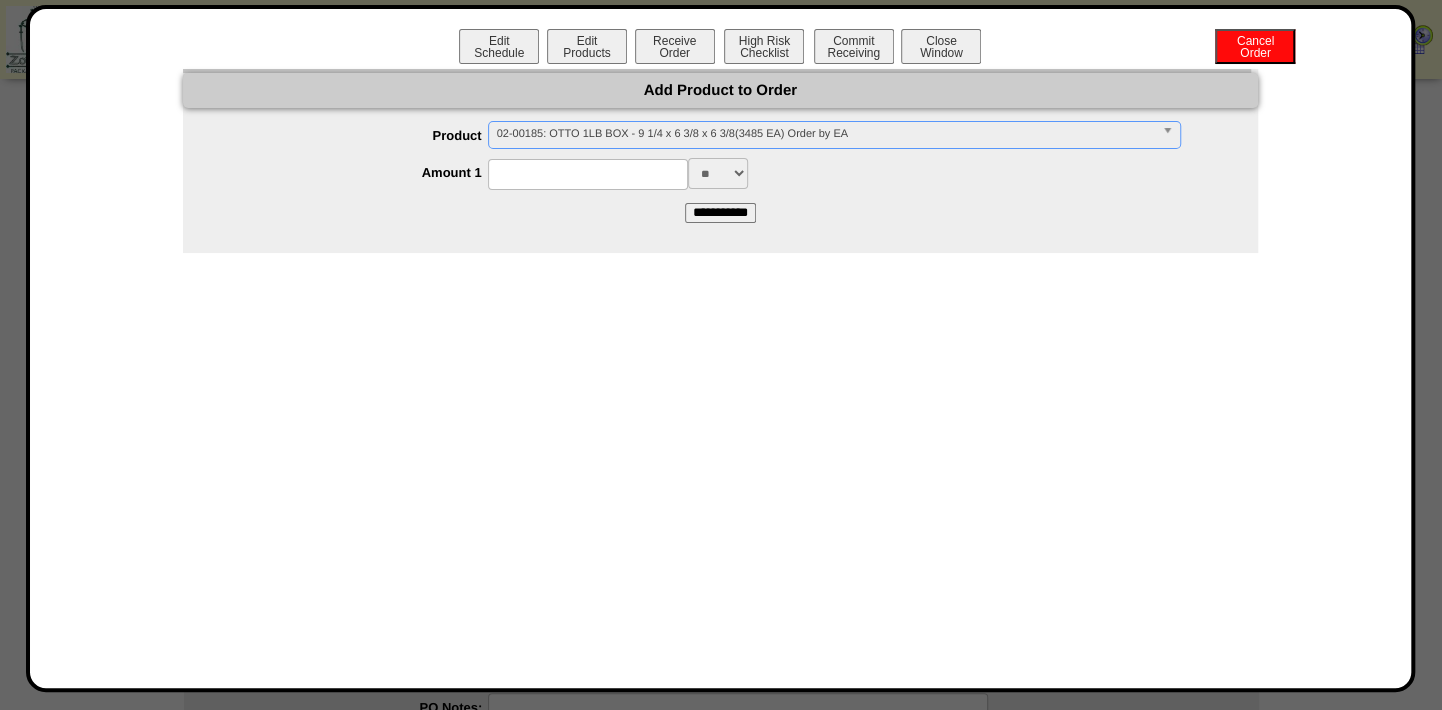 click at bounding box center (588, 174) 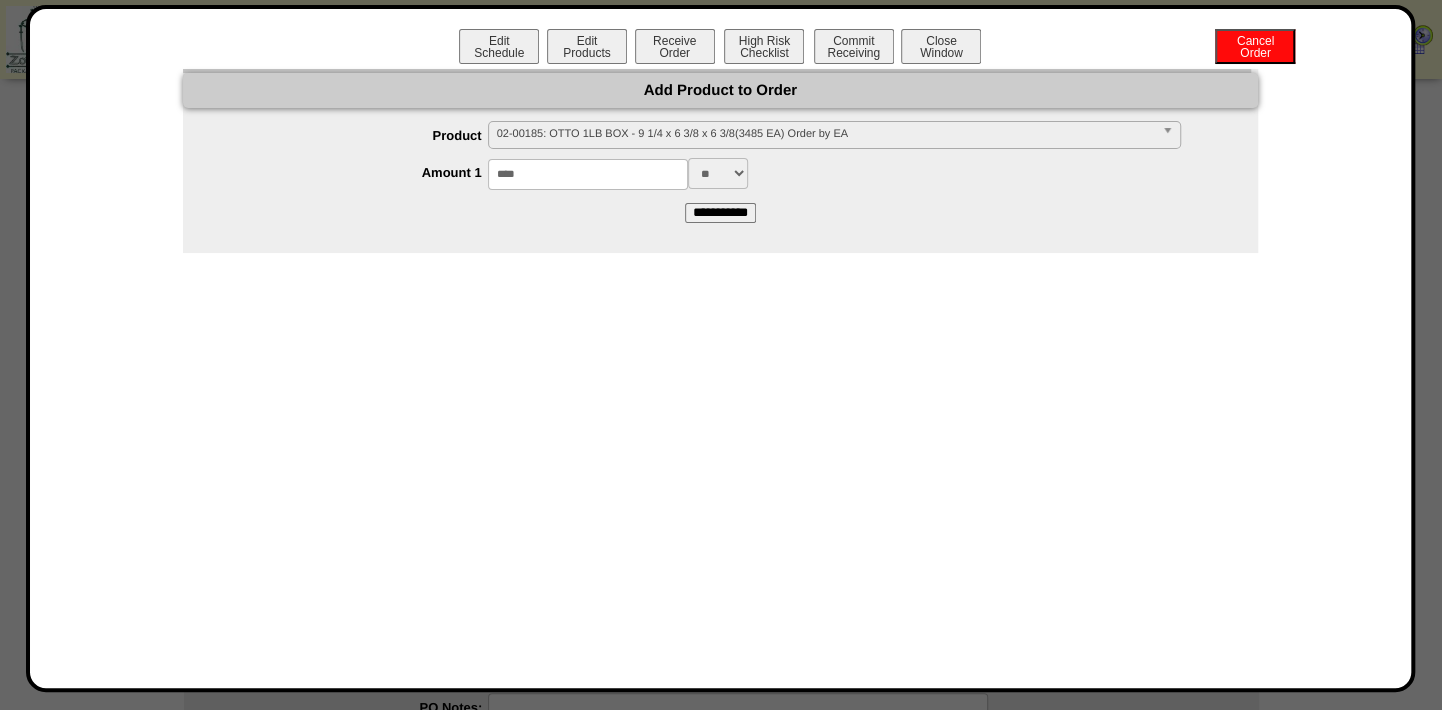type on "****" 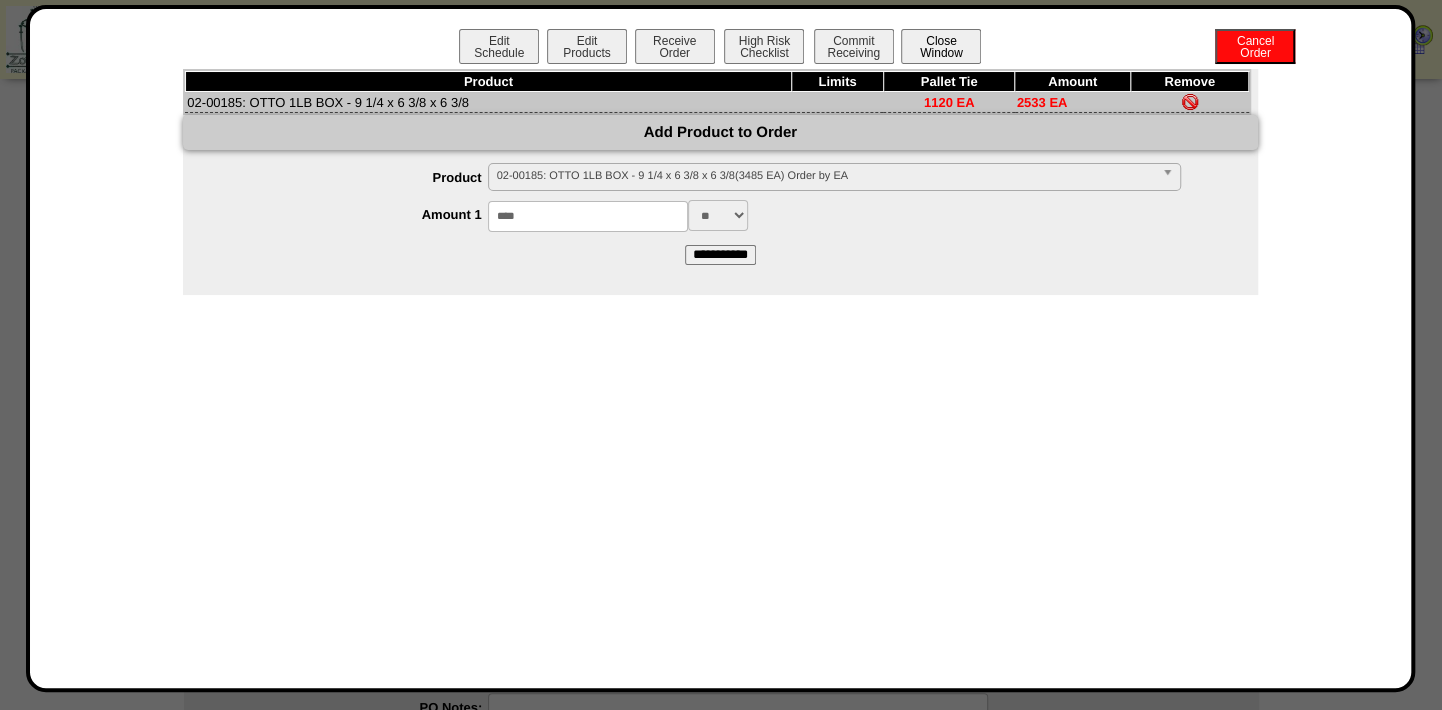 click on "Close Window" at bounding box center (941, 46) 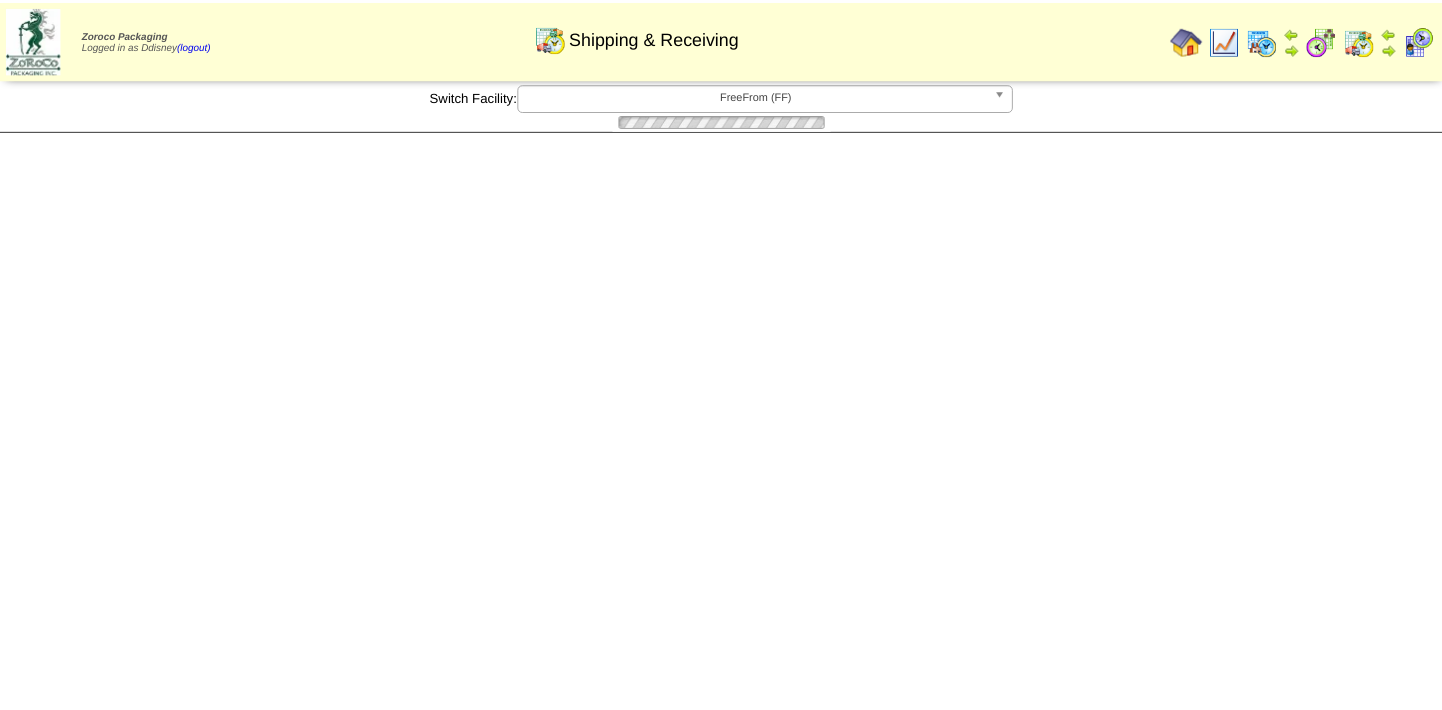 scroll, scrollTop: 0, scrollLeft: 0, axis: both 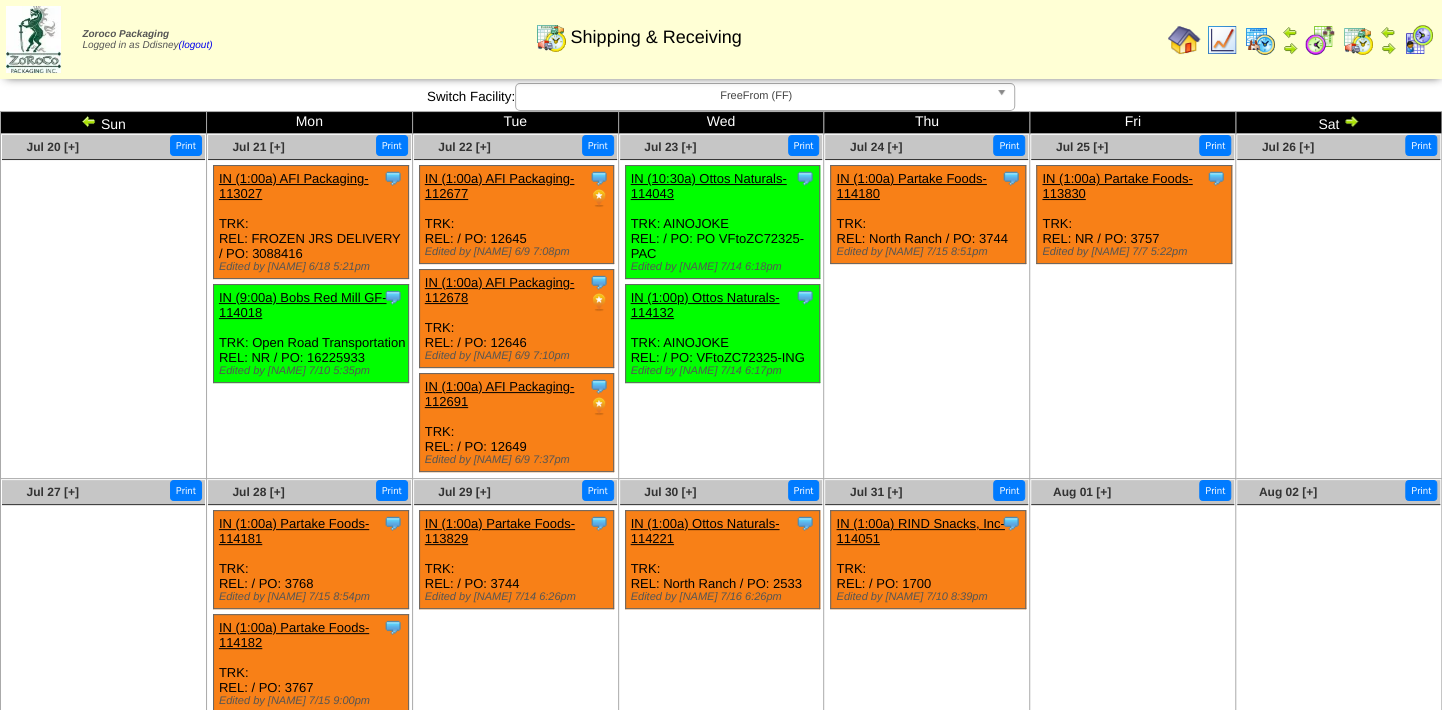 click at bounding box center [1222, 40] 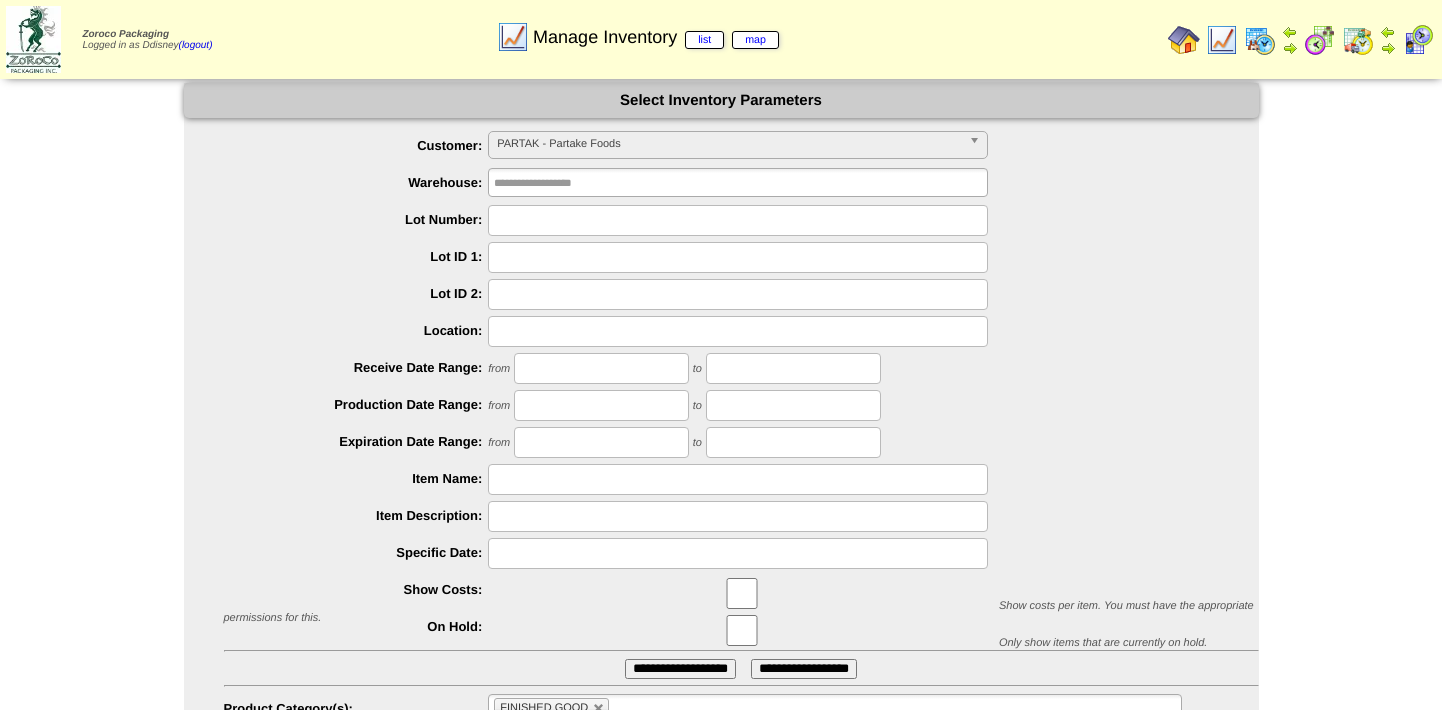 scroll, scrollTop: 0, scrollLeft: 0, axis: both 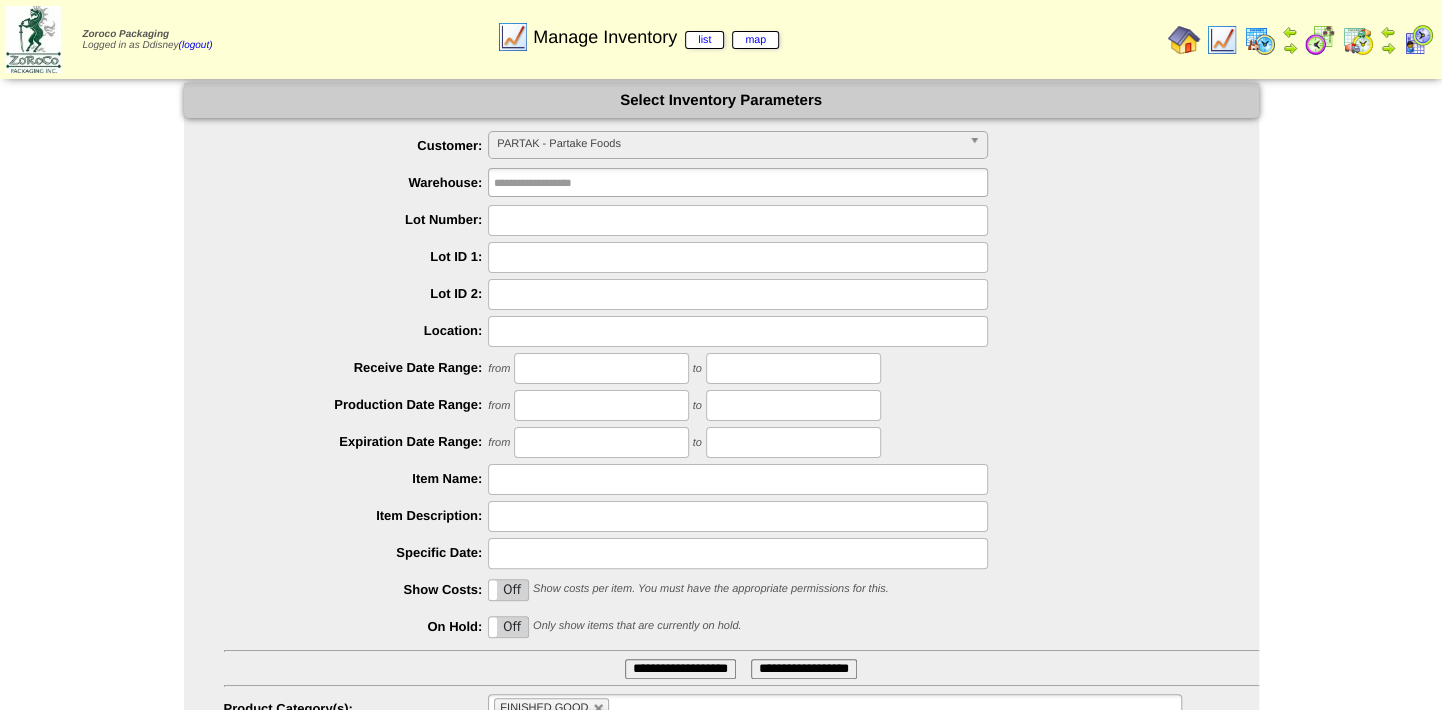 click on "PARTAK - Partake Foods" at bounding box center (729, 144) 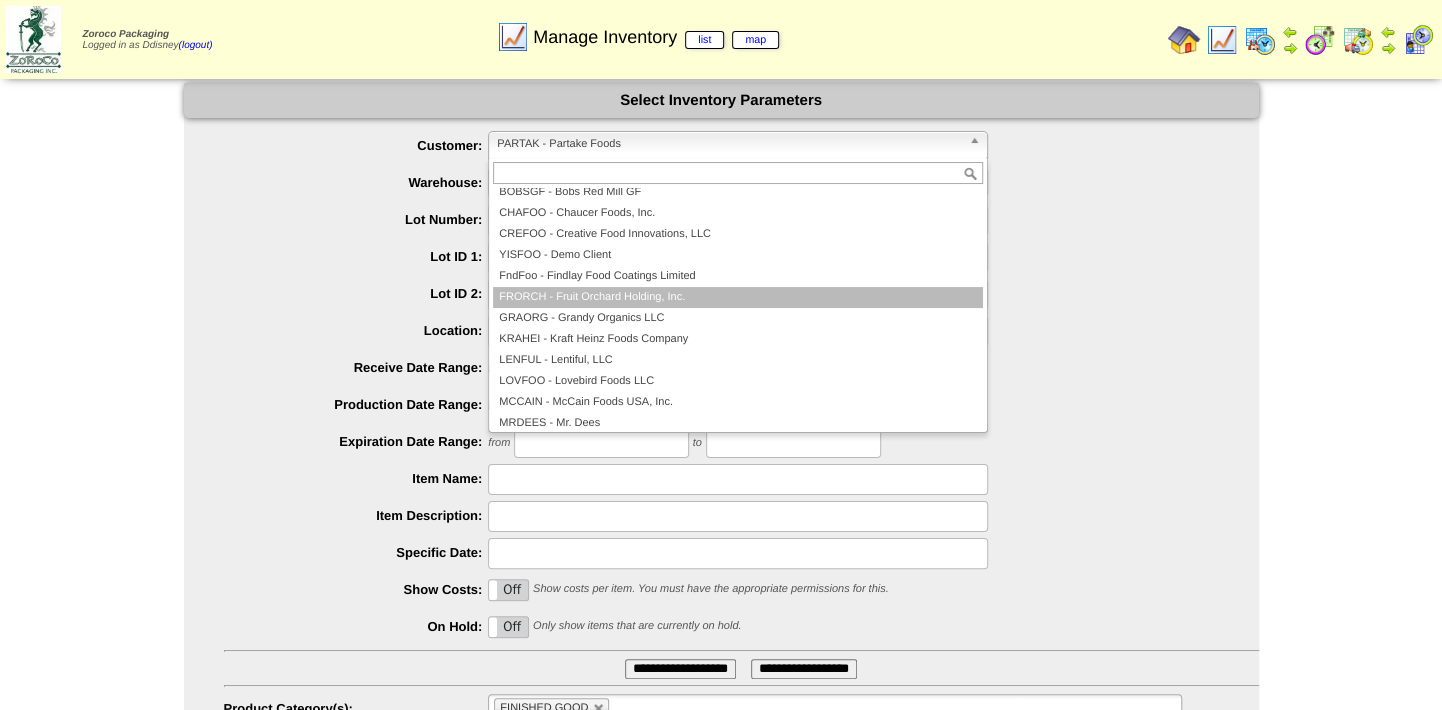 scroll, scrollTop: 181, scrollLeft: 0, axis: vertical 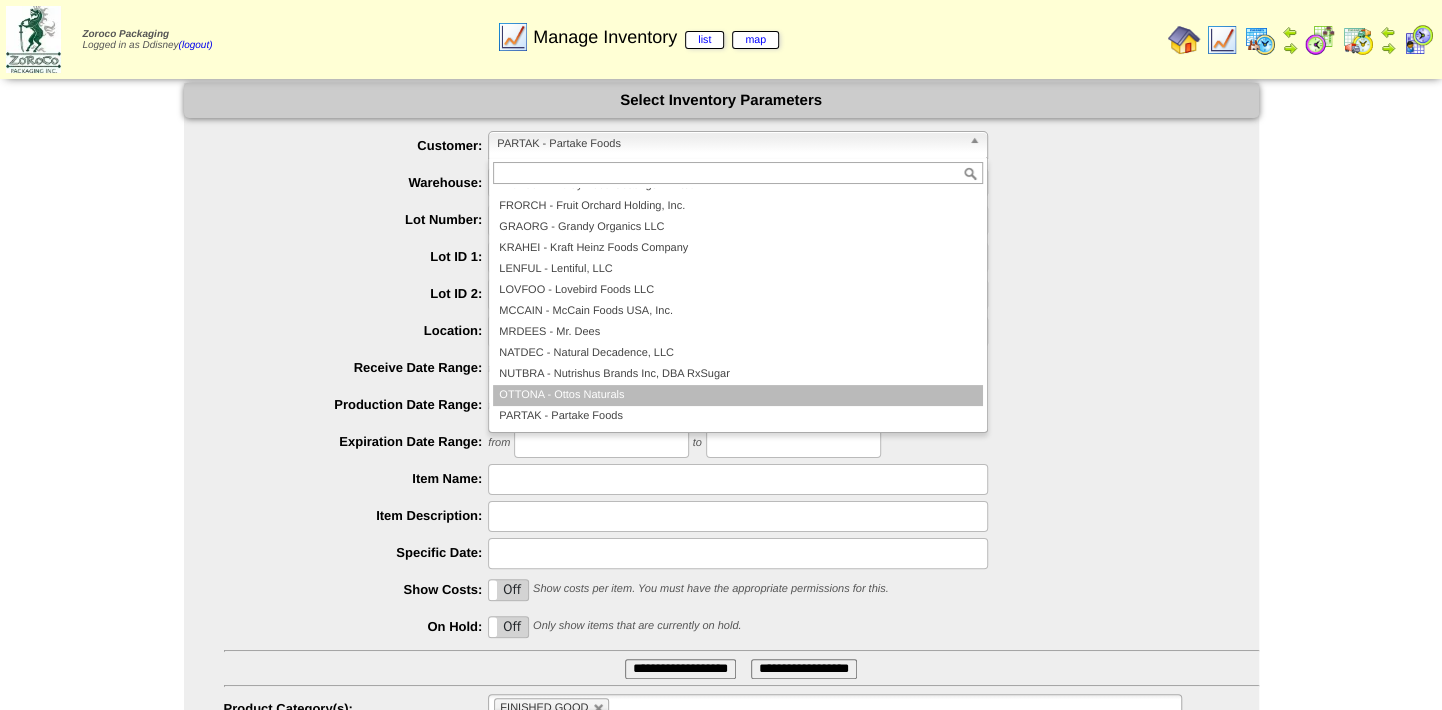 click on "OTTONA - Ottos Naturals" at bounding box center (738, 395) 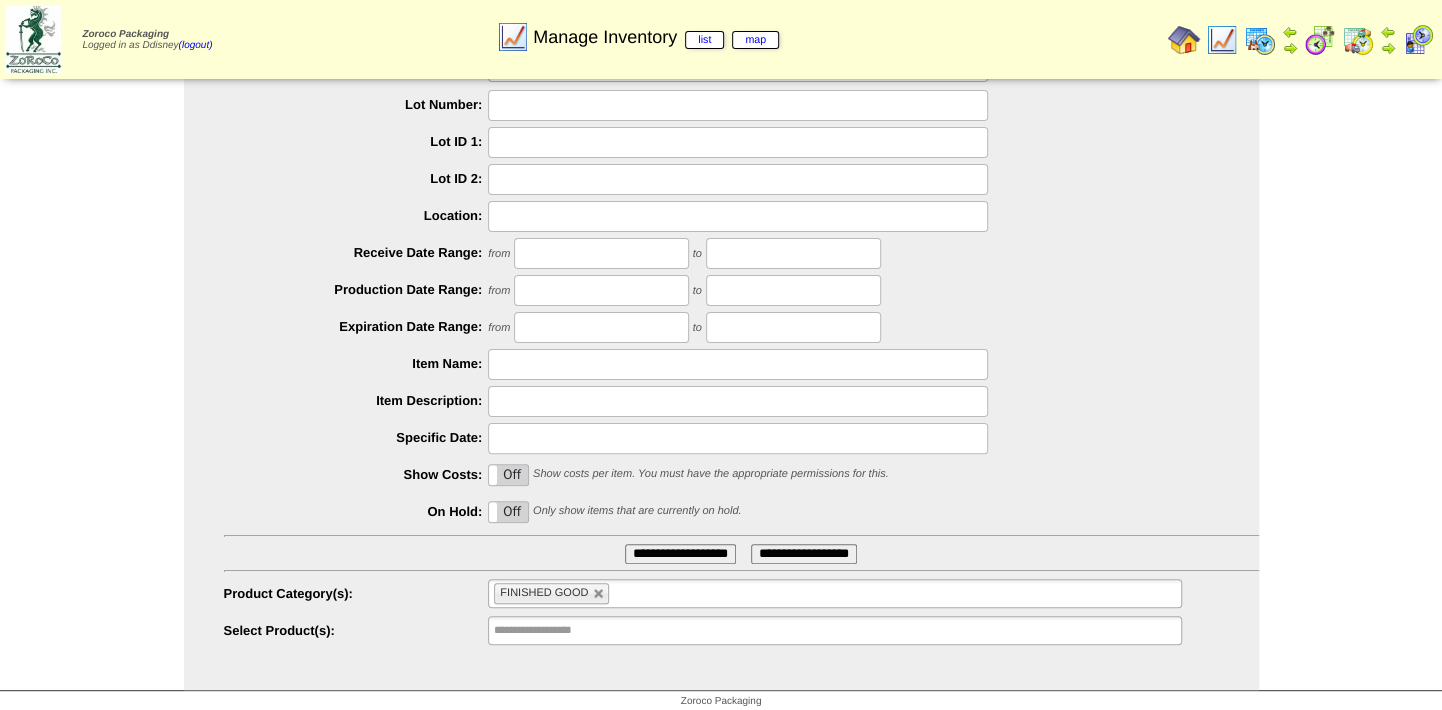 scroll, scrollTop: 123, scrollLeft: 0, axis: vertical 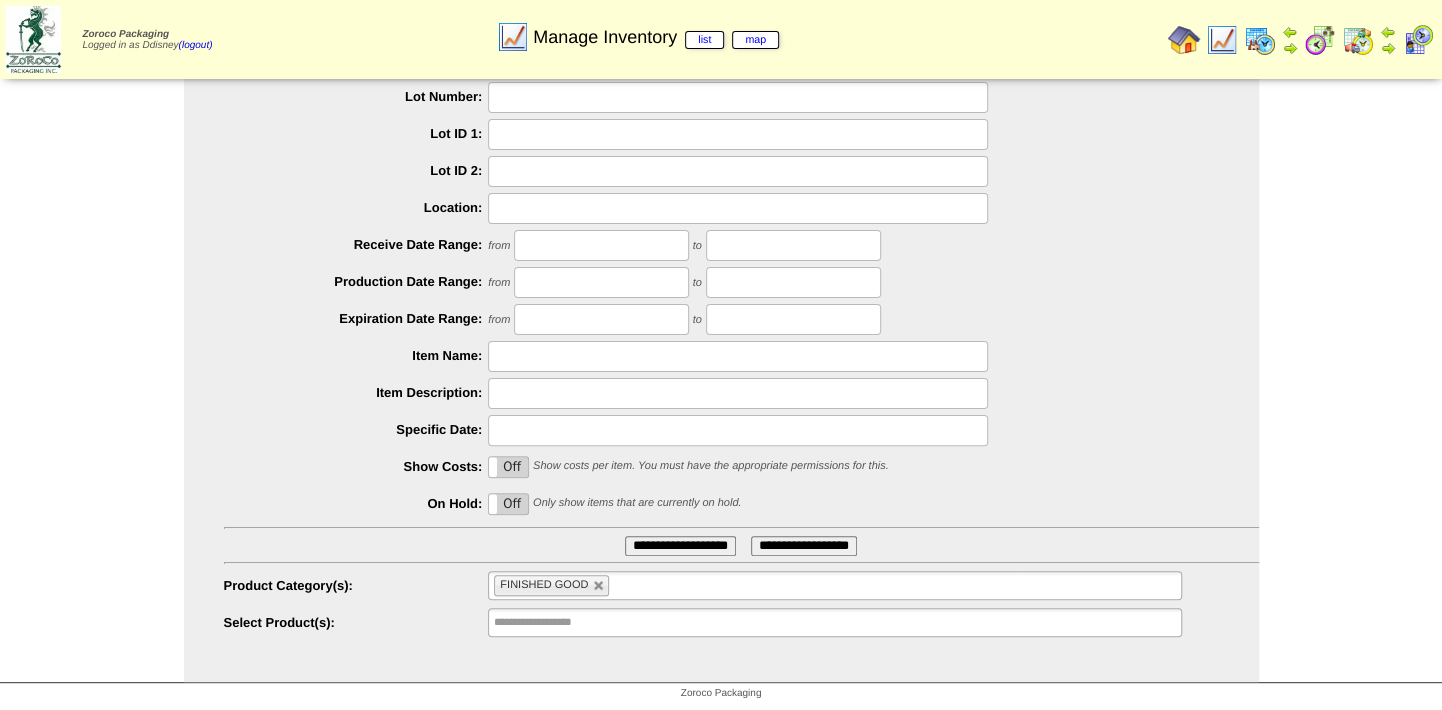 click on "**********" at bounding box center [680, 546] 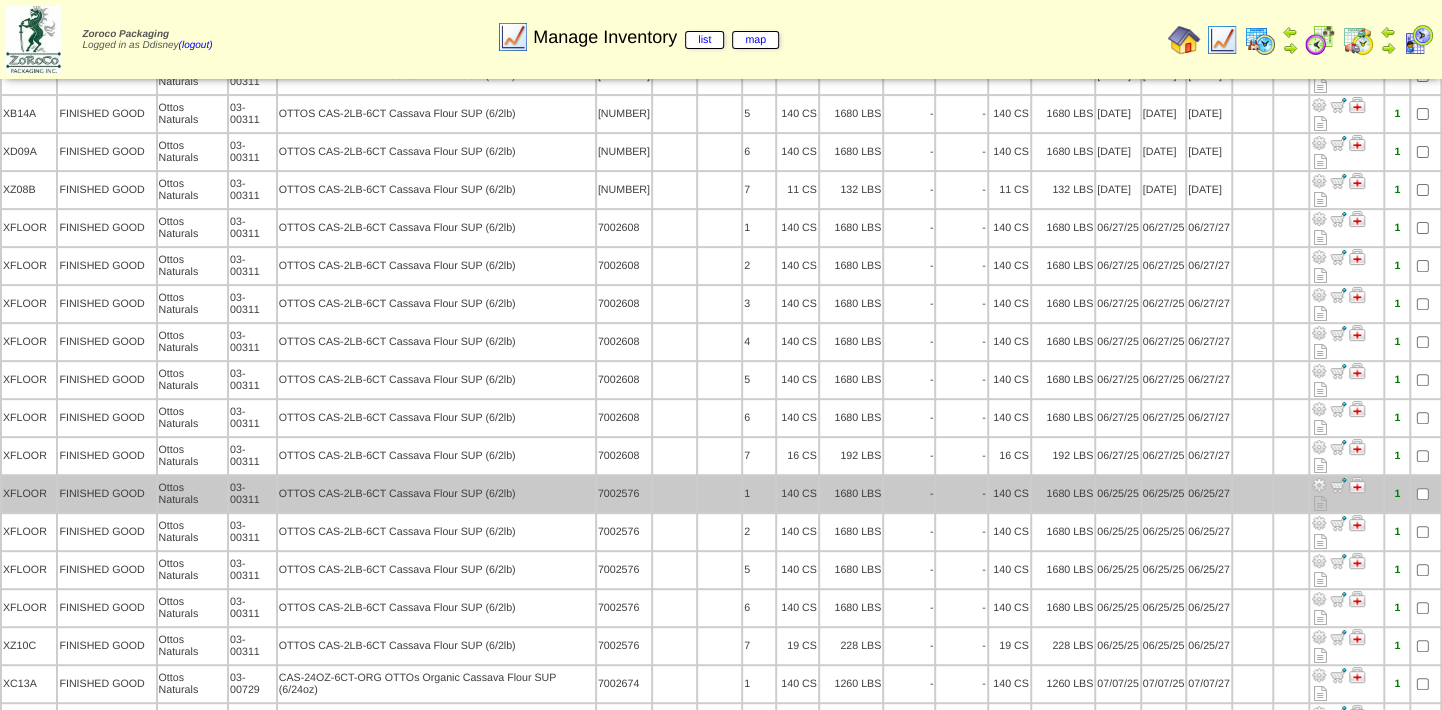 scroll, scrollTop: 0, scrollLeft: 0, axis: both 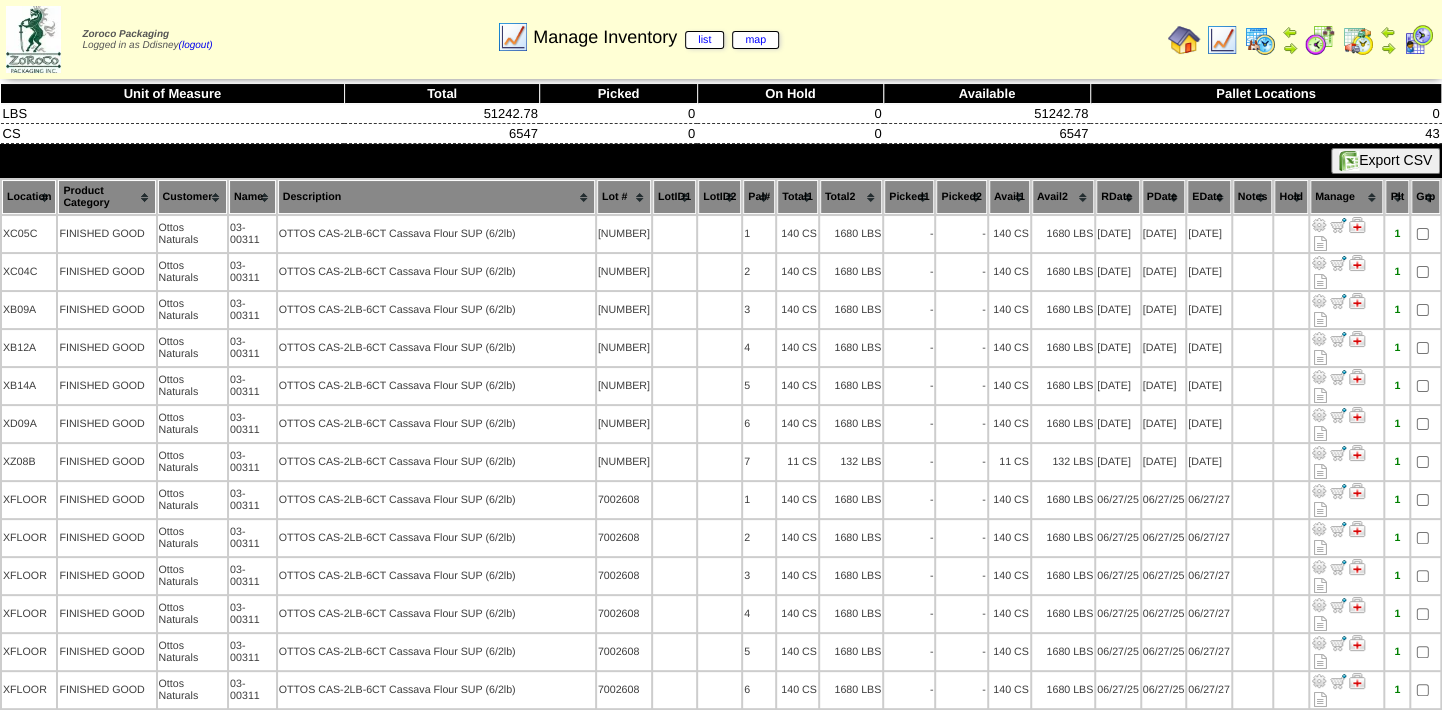 click at bounding box center [1418, 40] 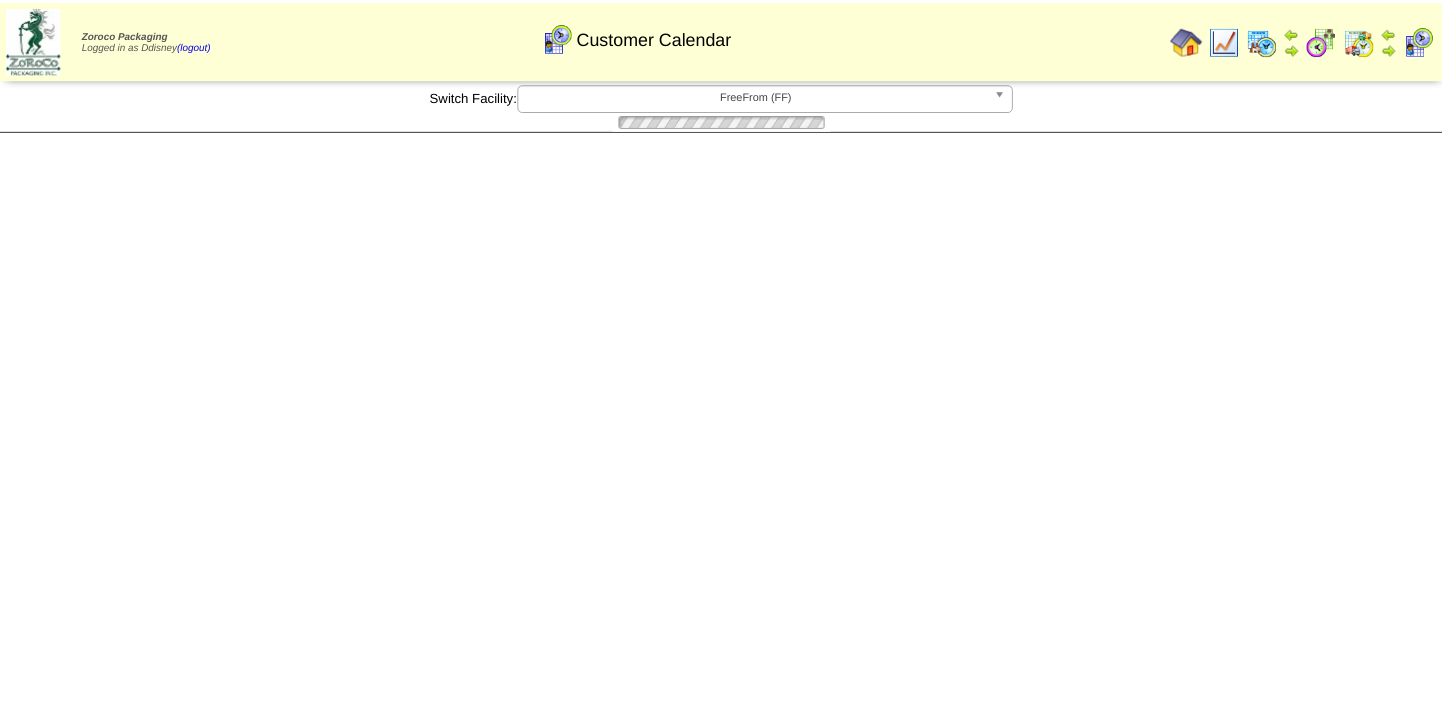 scroll, scrollTop: 0, scrollLeft: 0, axis: both 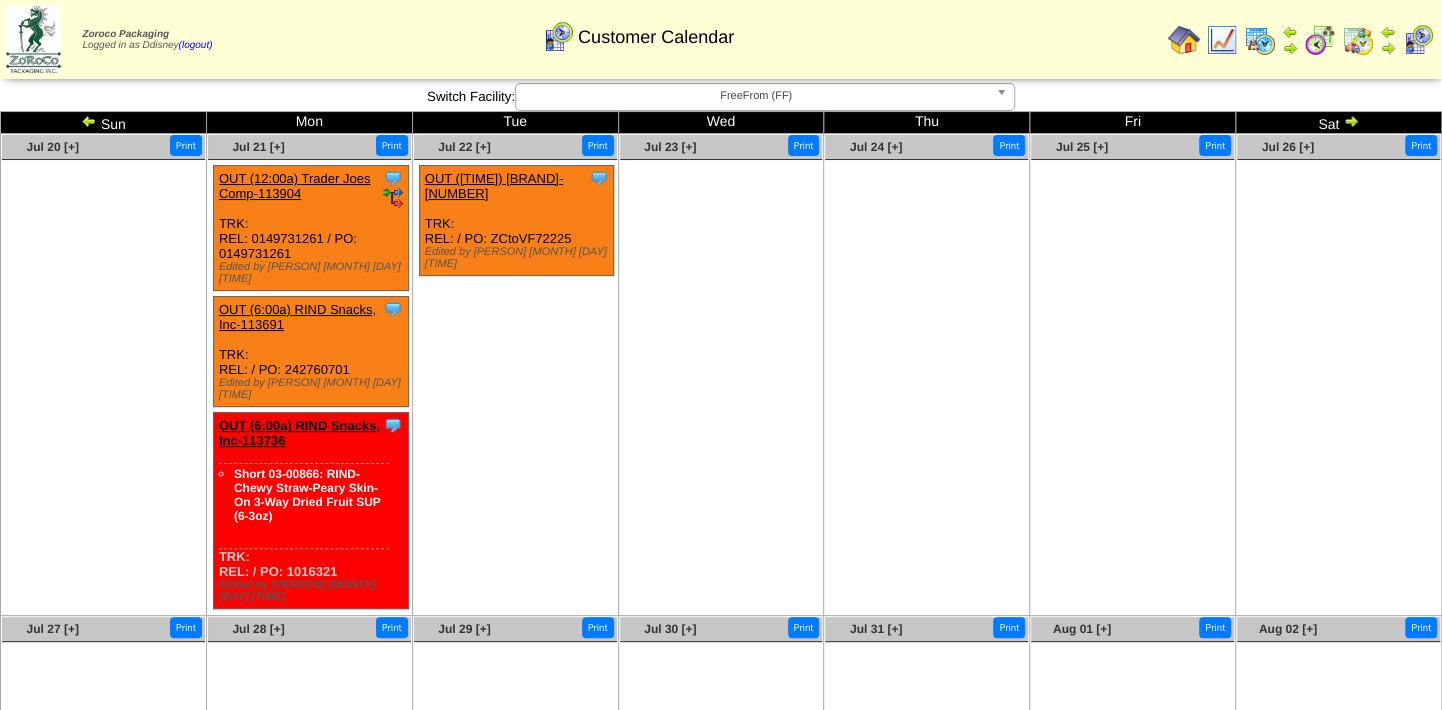 click at bounding box center [89, 121] 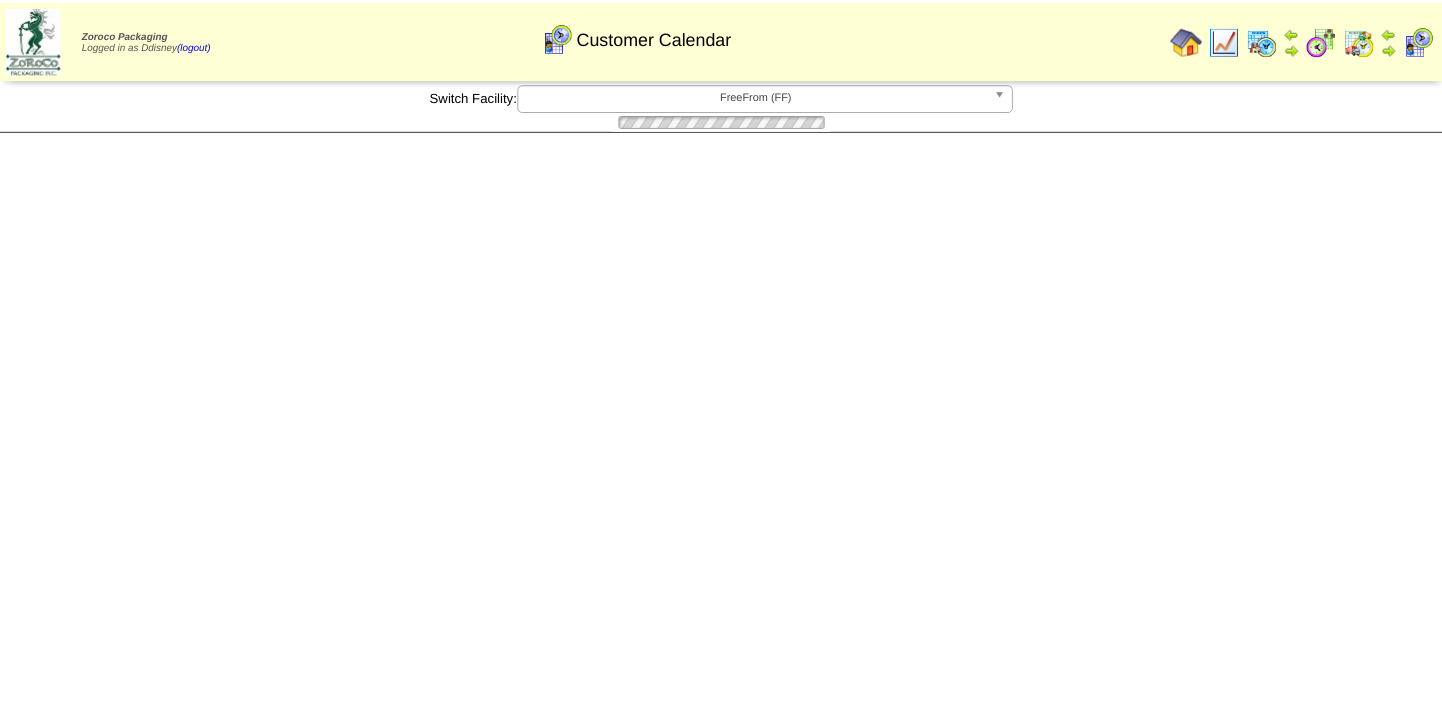 scroll, scrollTop: 0, scrollLeft: 0, axis: both 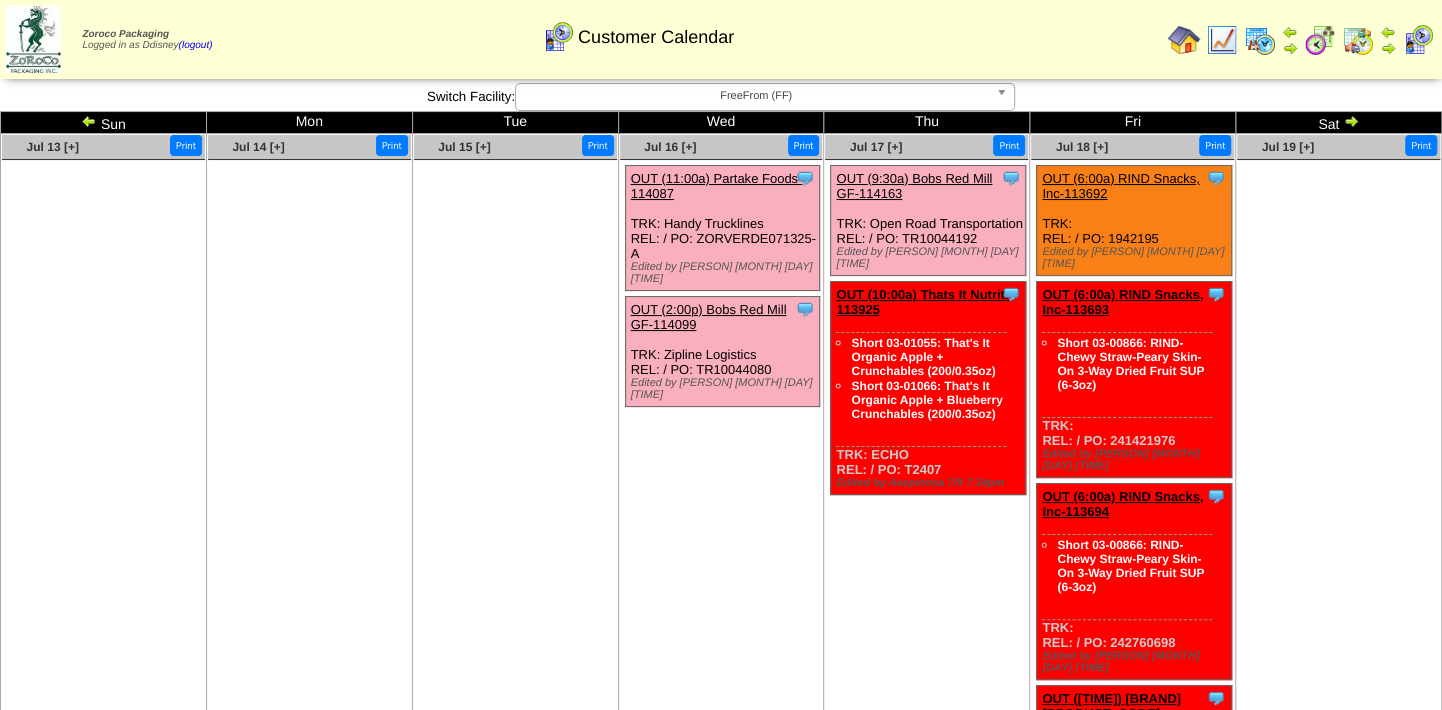 click at bounding box center (89, 121) 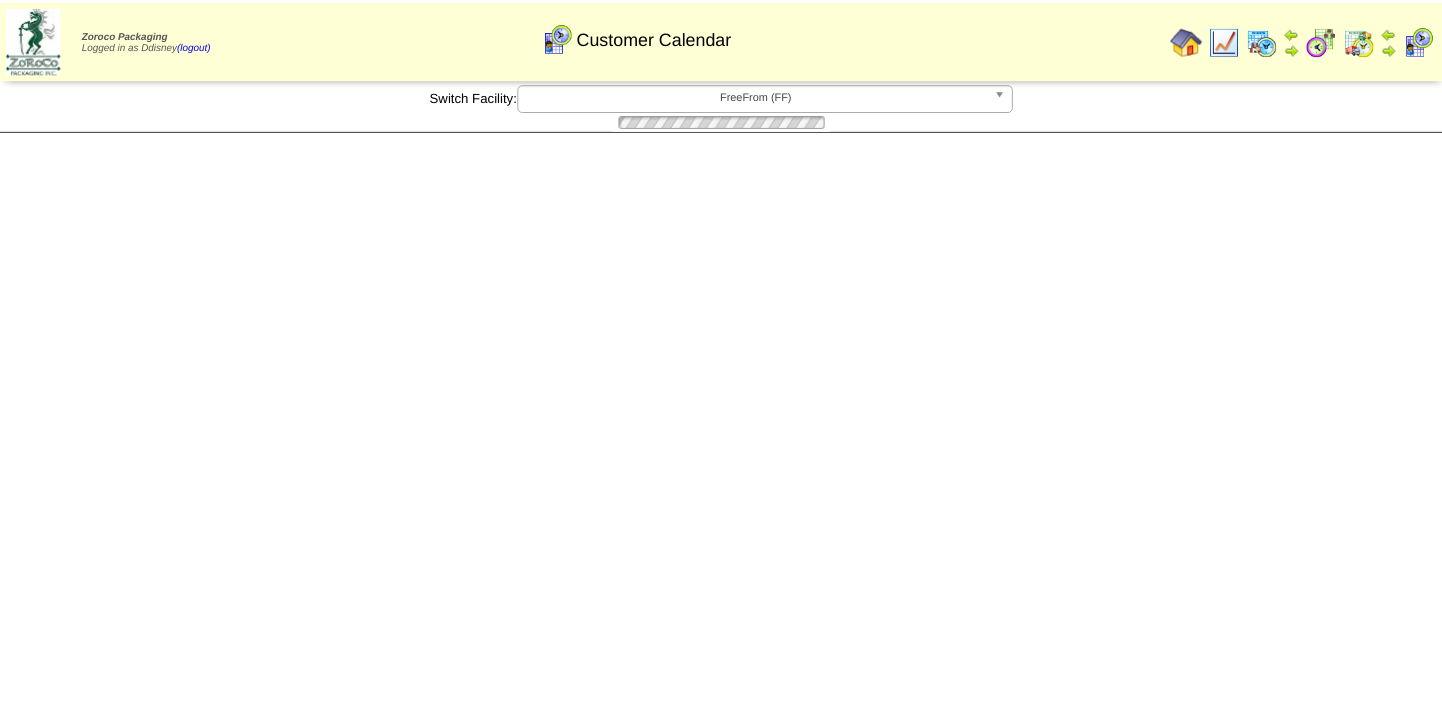 scroll, scrollTop: 0, scrollLeft: 0, axis: both 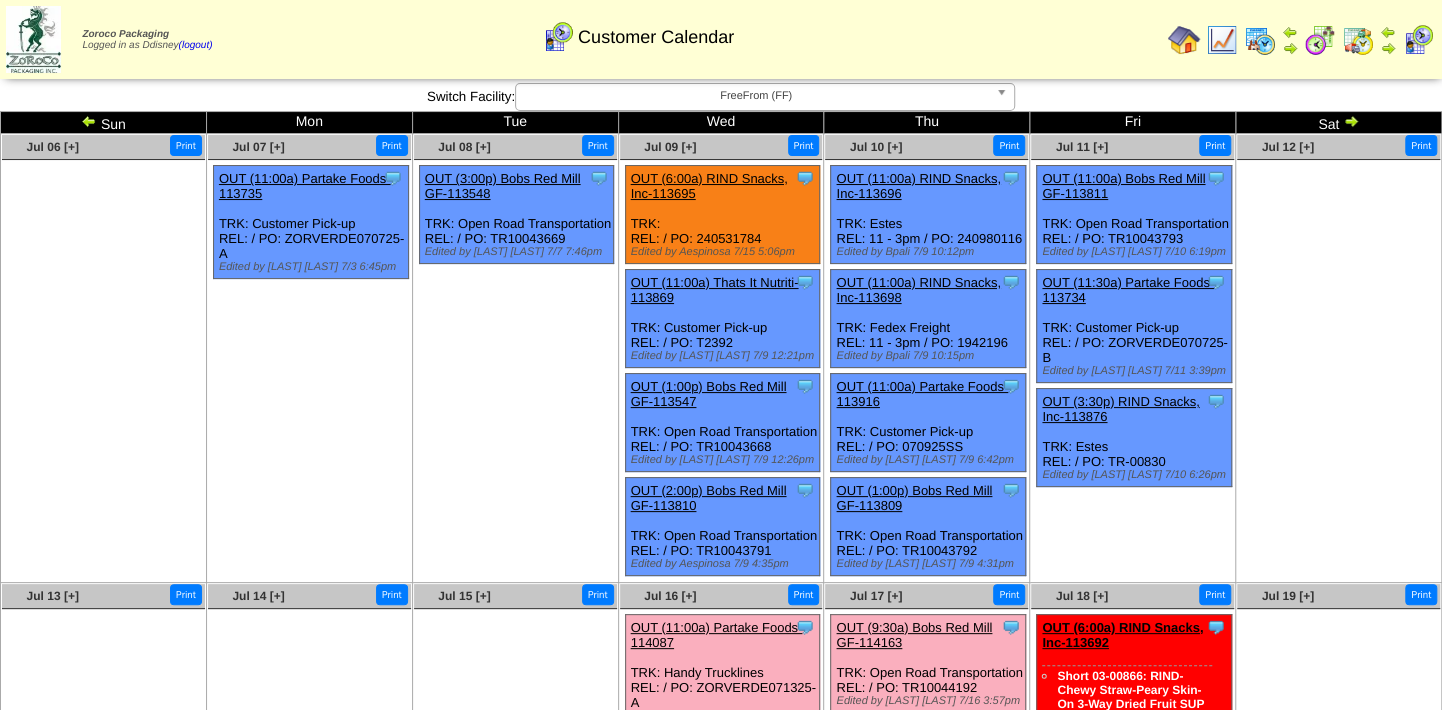 click at bounding box center (89, 121) 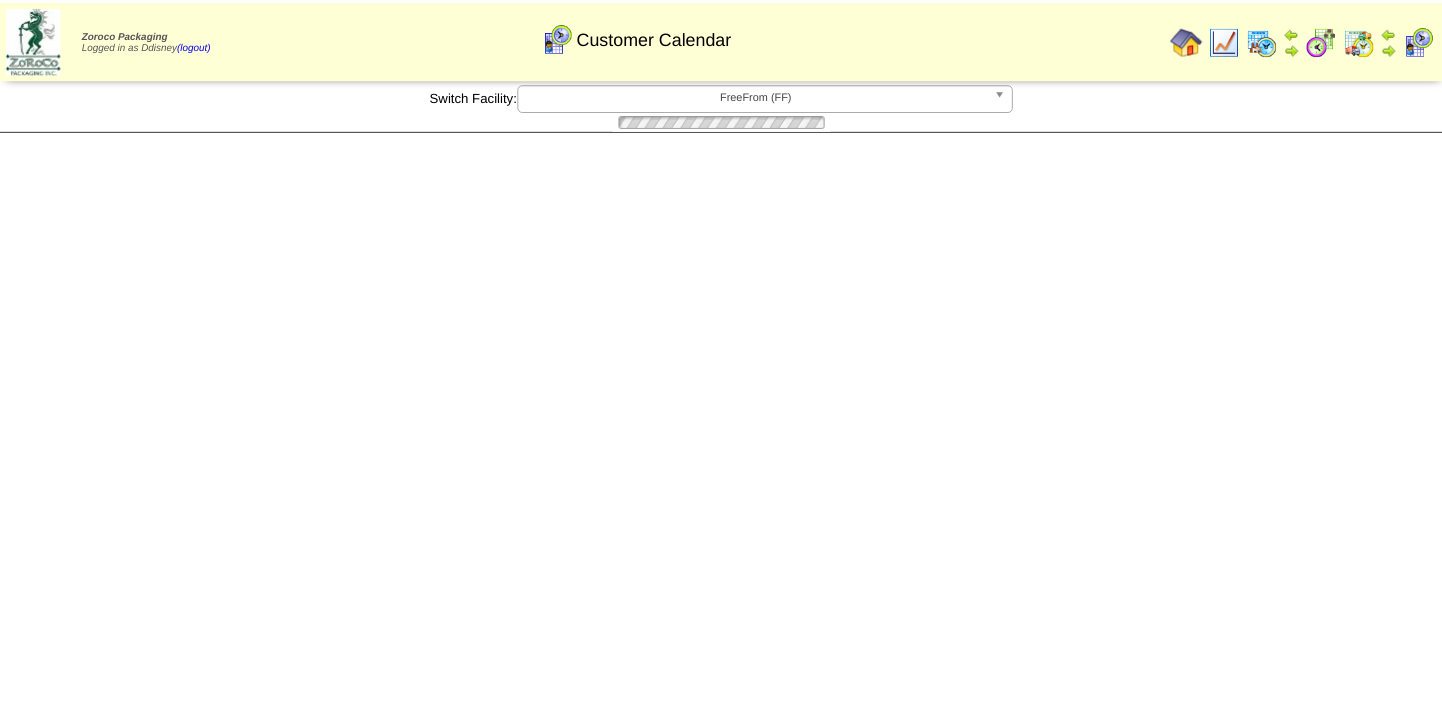 scroll, scrollTop: 0, scrollLeft: 0, axis: both 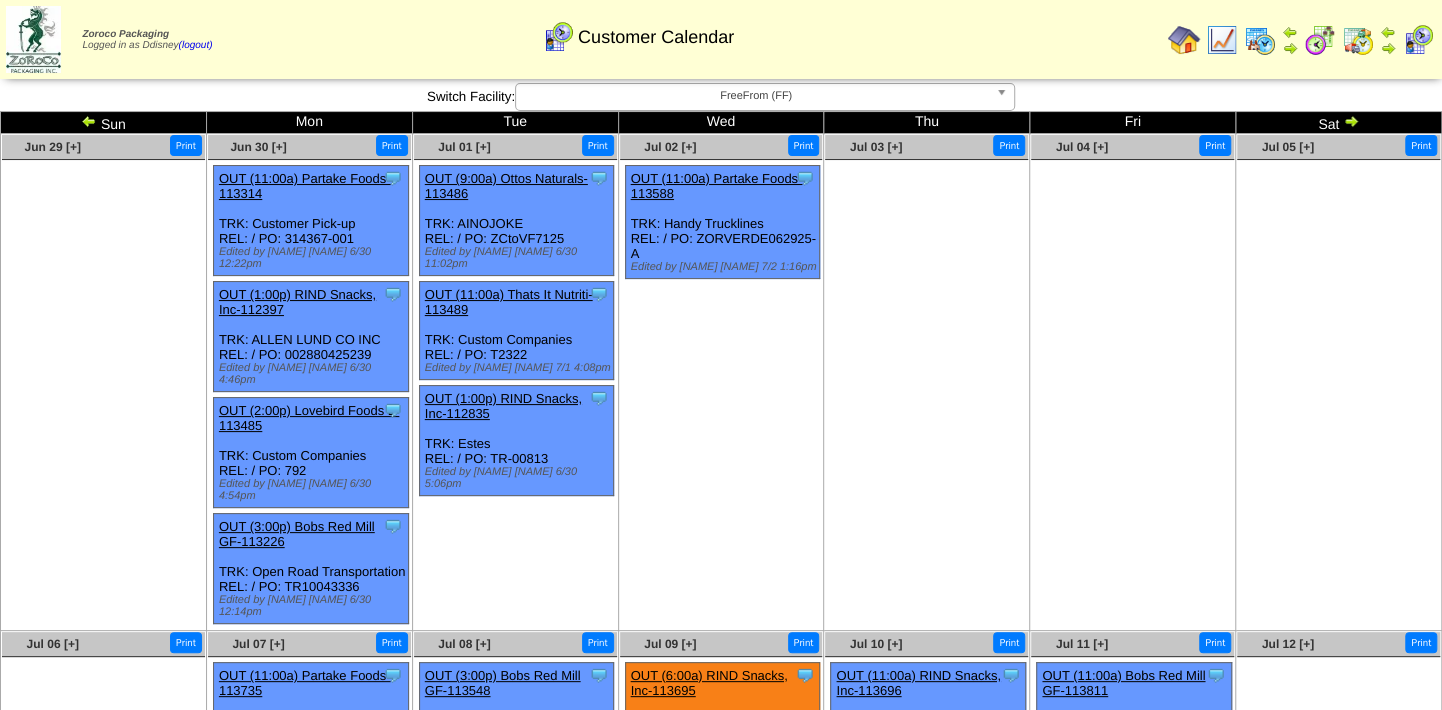 click on "OUT
(9:00a)
Ottos Naturals-113486" at bounding box center [506, 186] 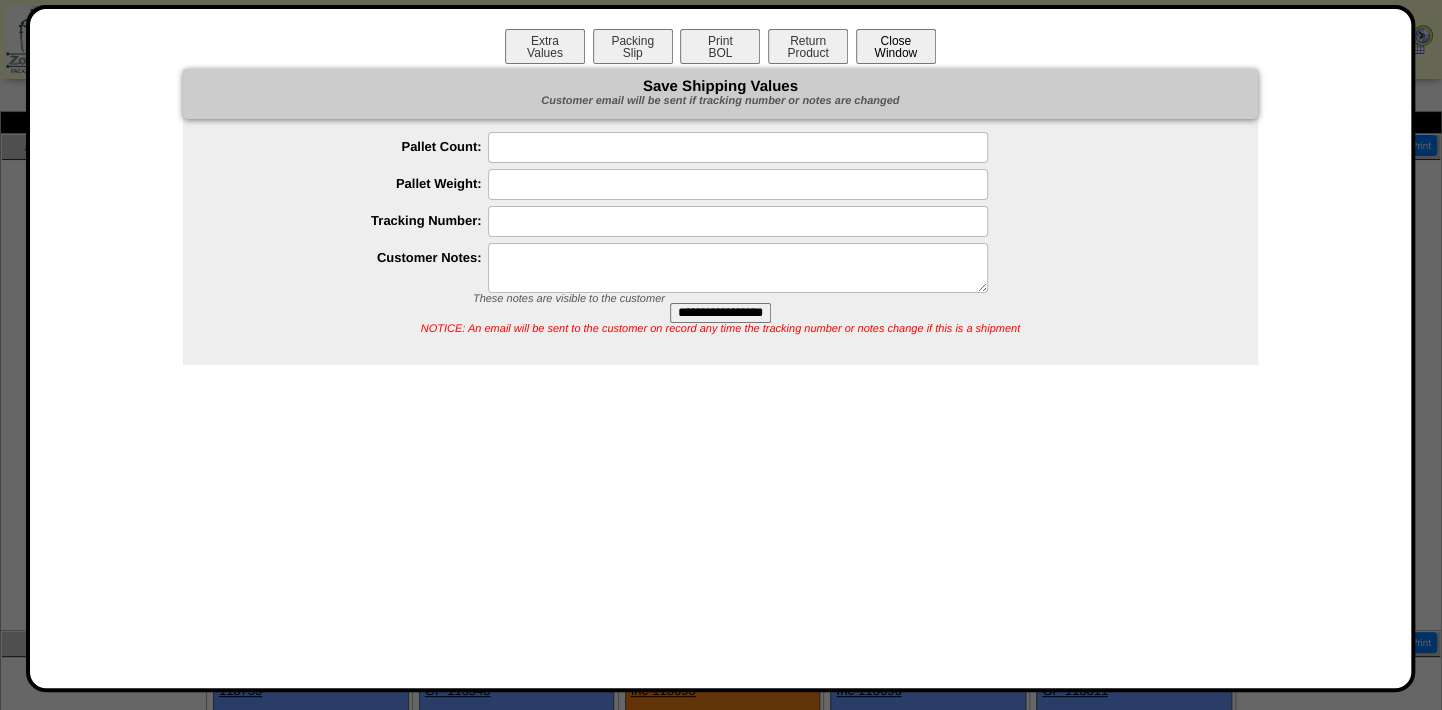 click on "Close Window" at bounding box center (896, 46) 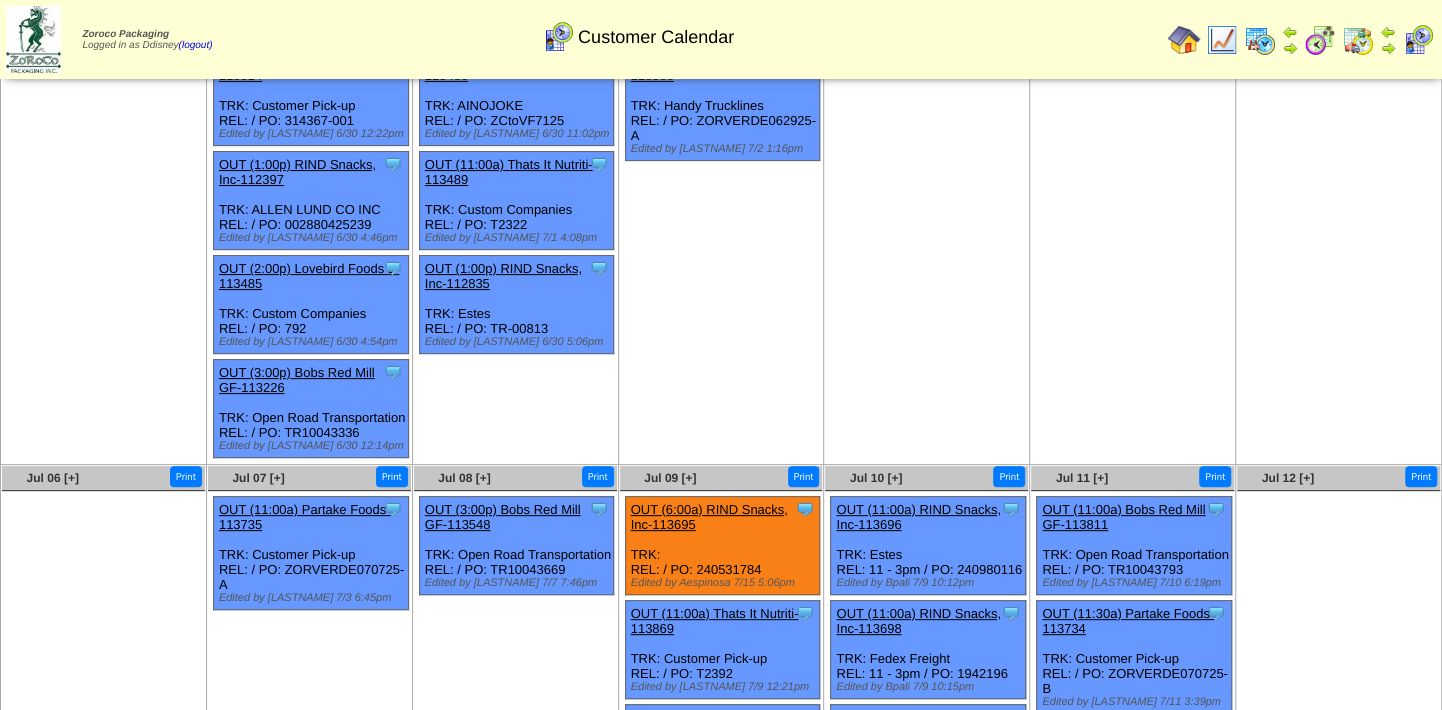 scroll, scrollTop: 90, scrollLeft: 0, axis: vertical 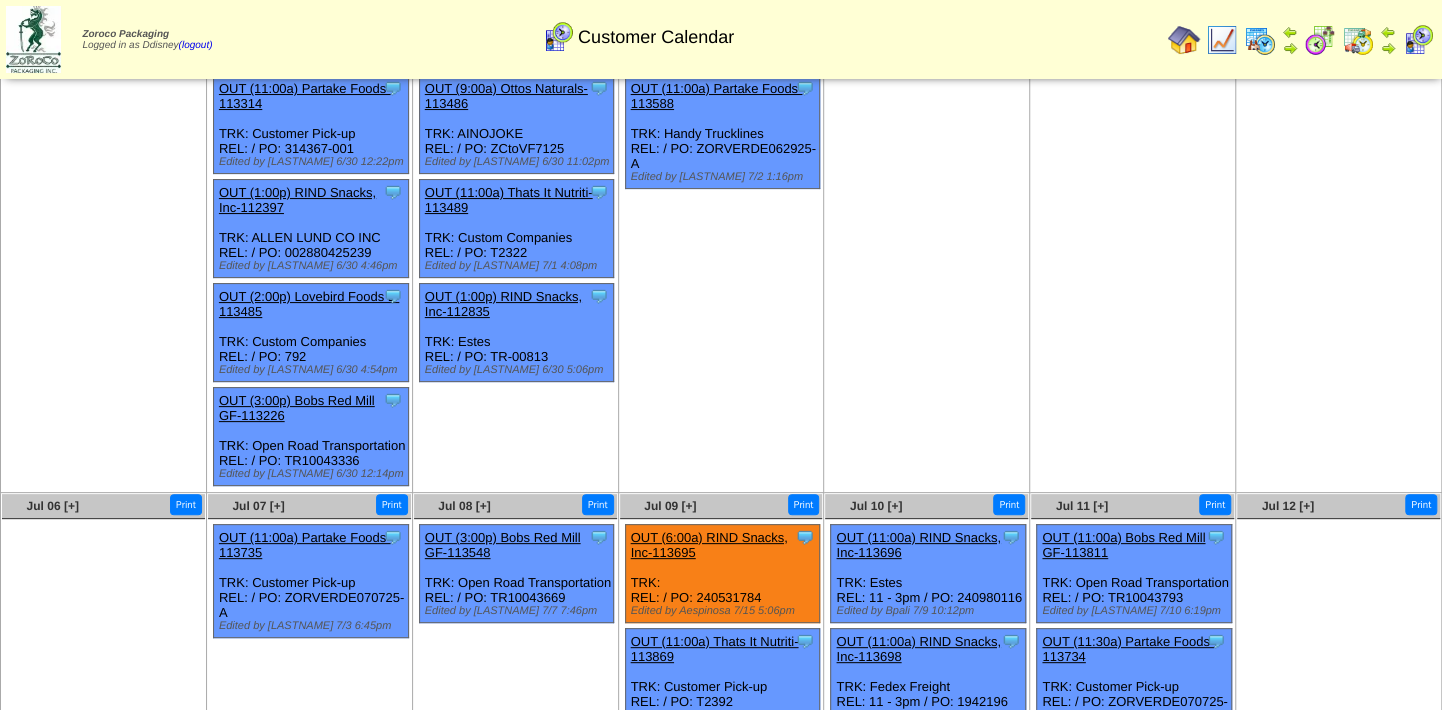 click at bounding box center [1184, 40] 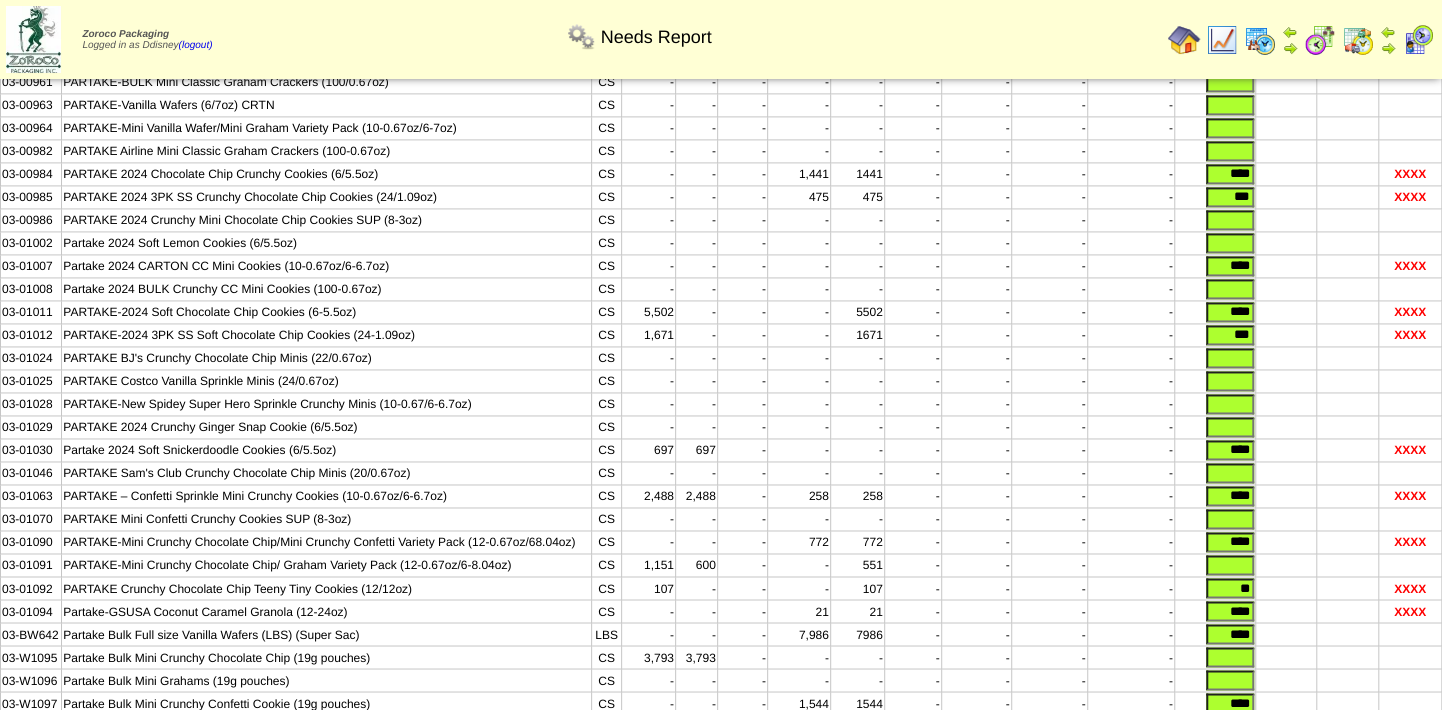 scroll, scrollTop: 1636, scrollLeft: 0, axis: vertical 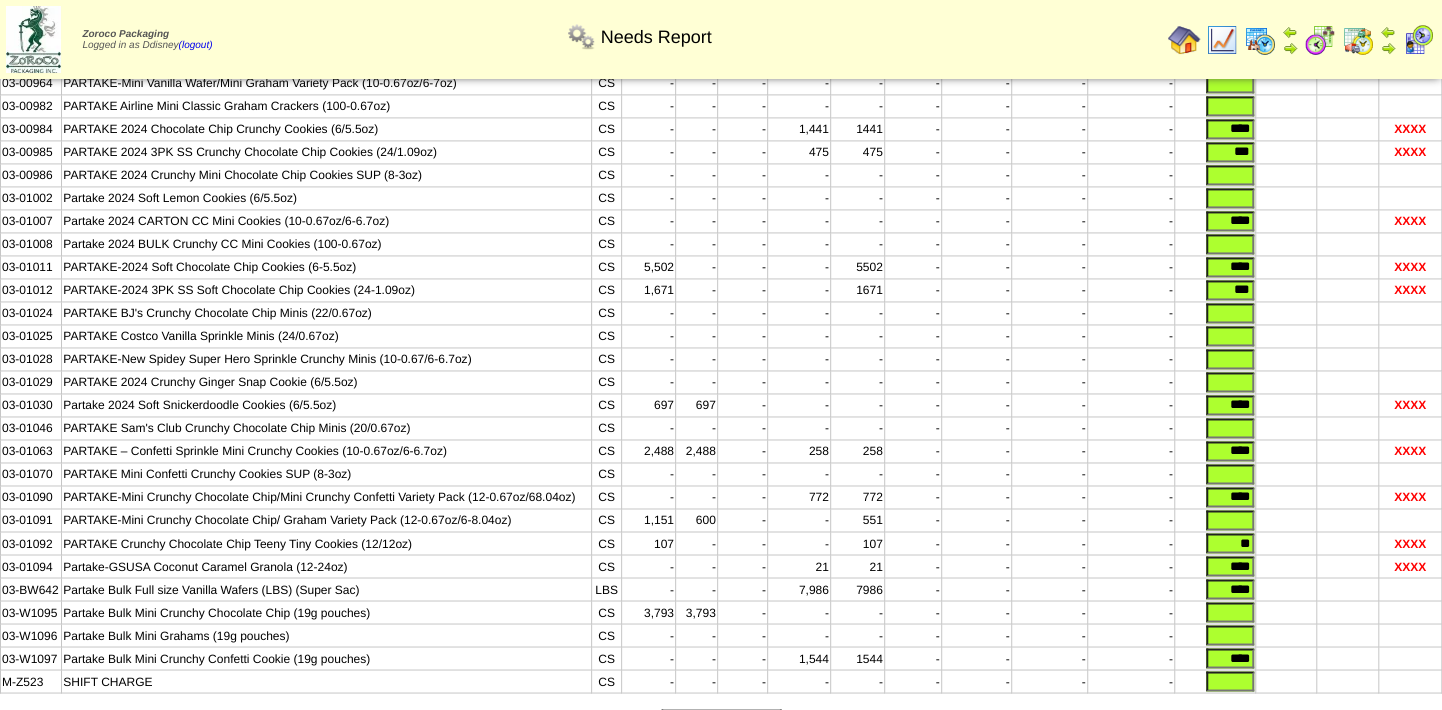 drag, startPoint x: 1250, startPoint y: 402, endPoint x: 1303, endPoint y: 403, distance: 53.009434 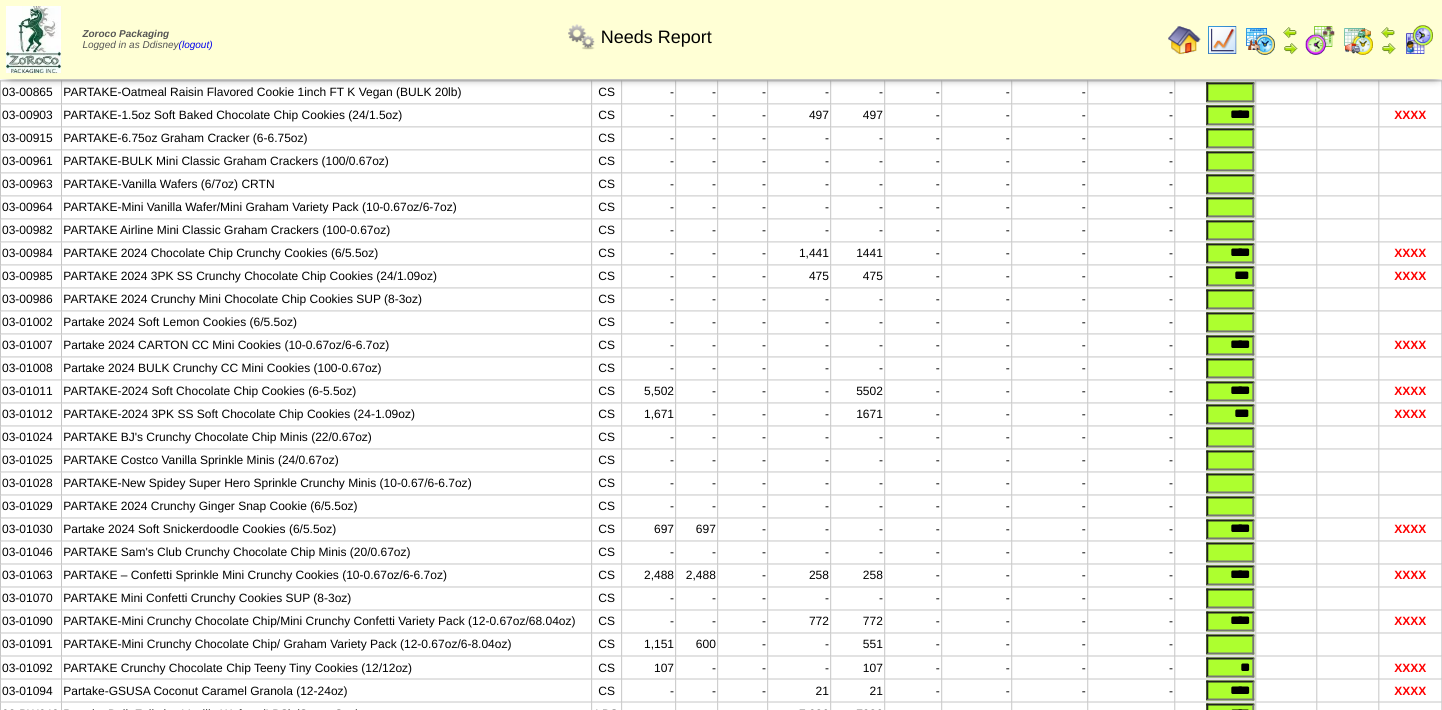 scroll, scrollTop: 1636, scrollLeft: 0, axis: vertical 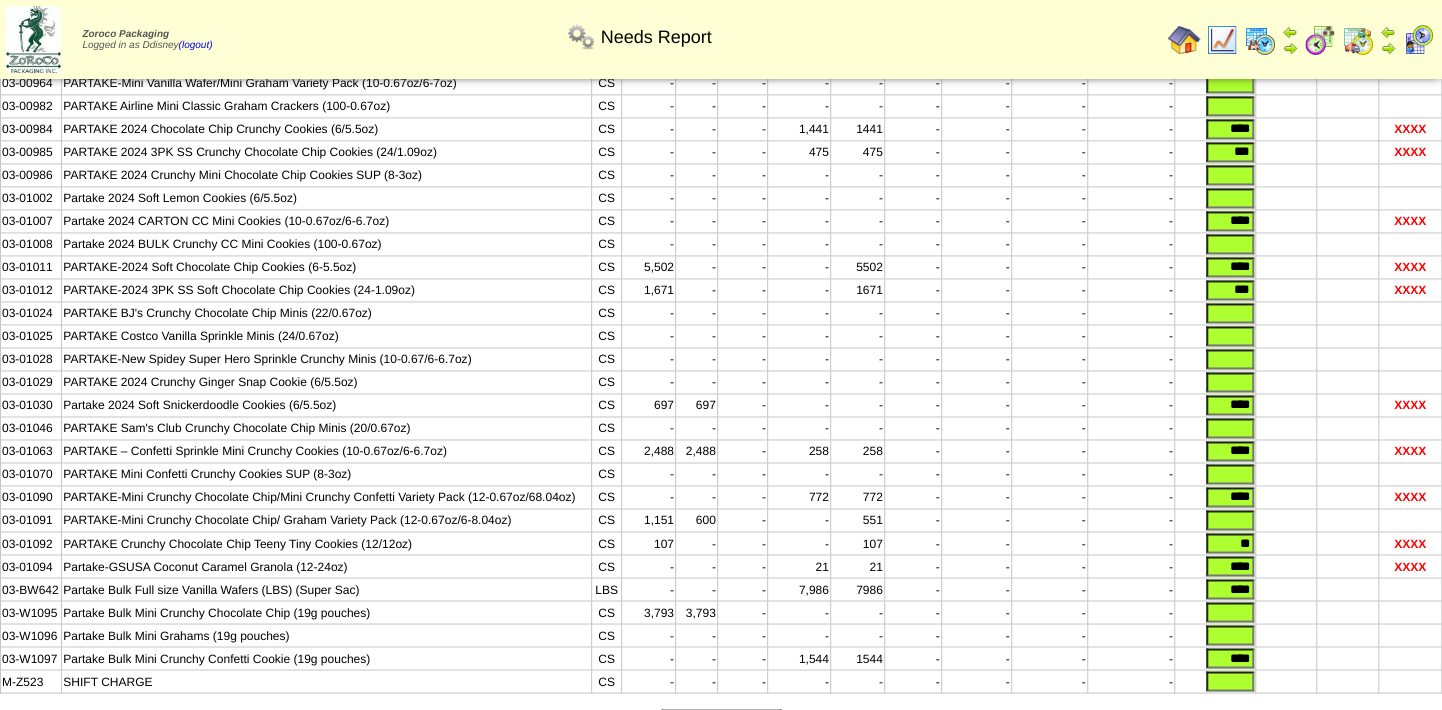 click on "**********" at bounding box center (721, 718) 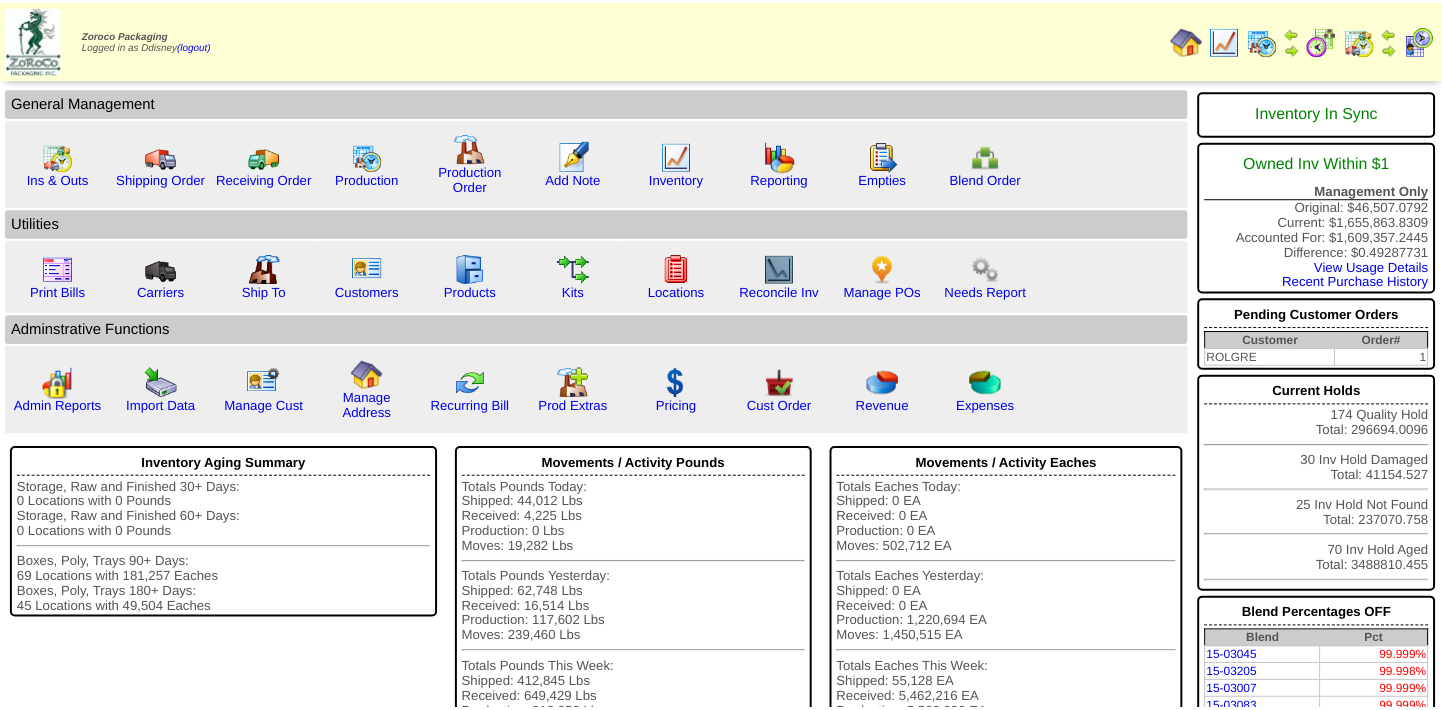 scroll, scrollTop: 0, scrollLeft: 0, axis: both 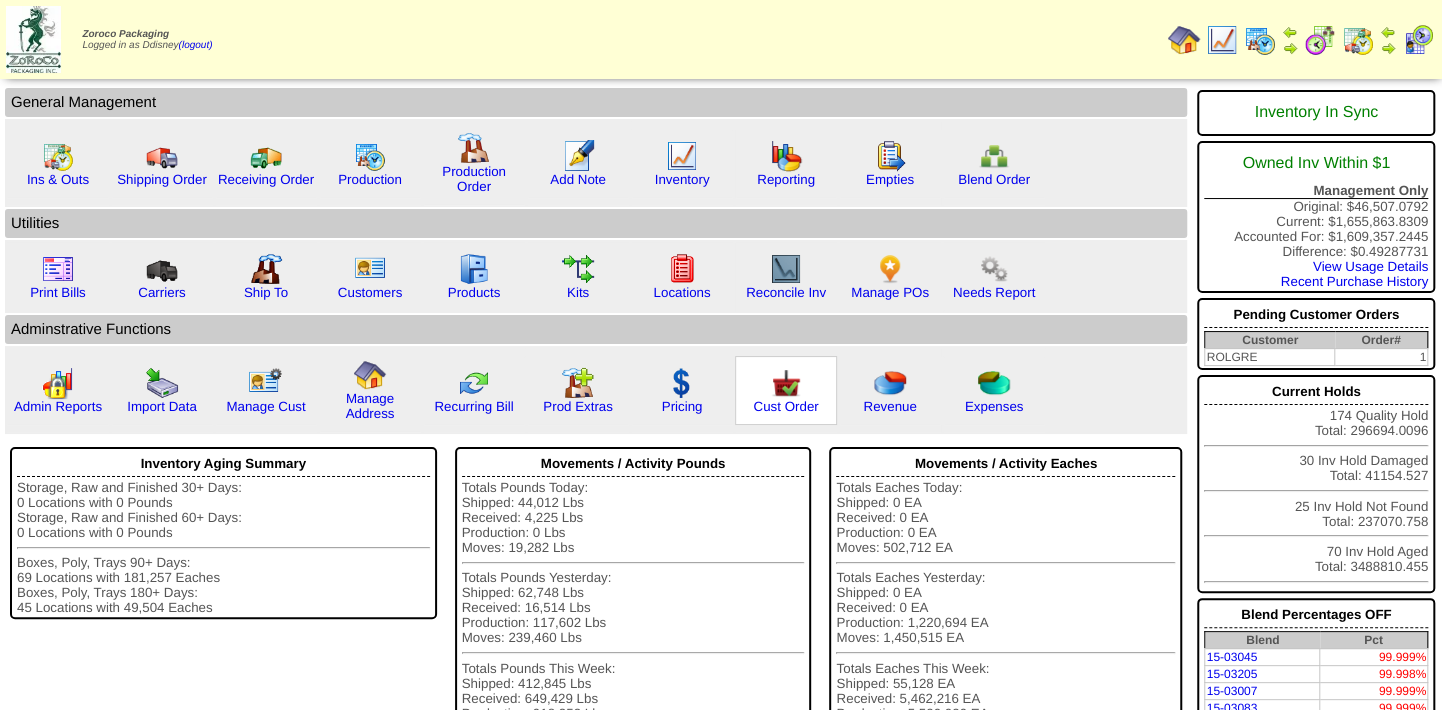 click at bounding box center (786, 383) 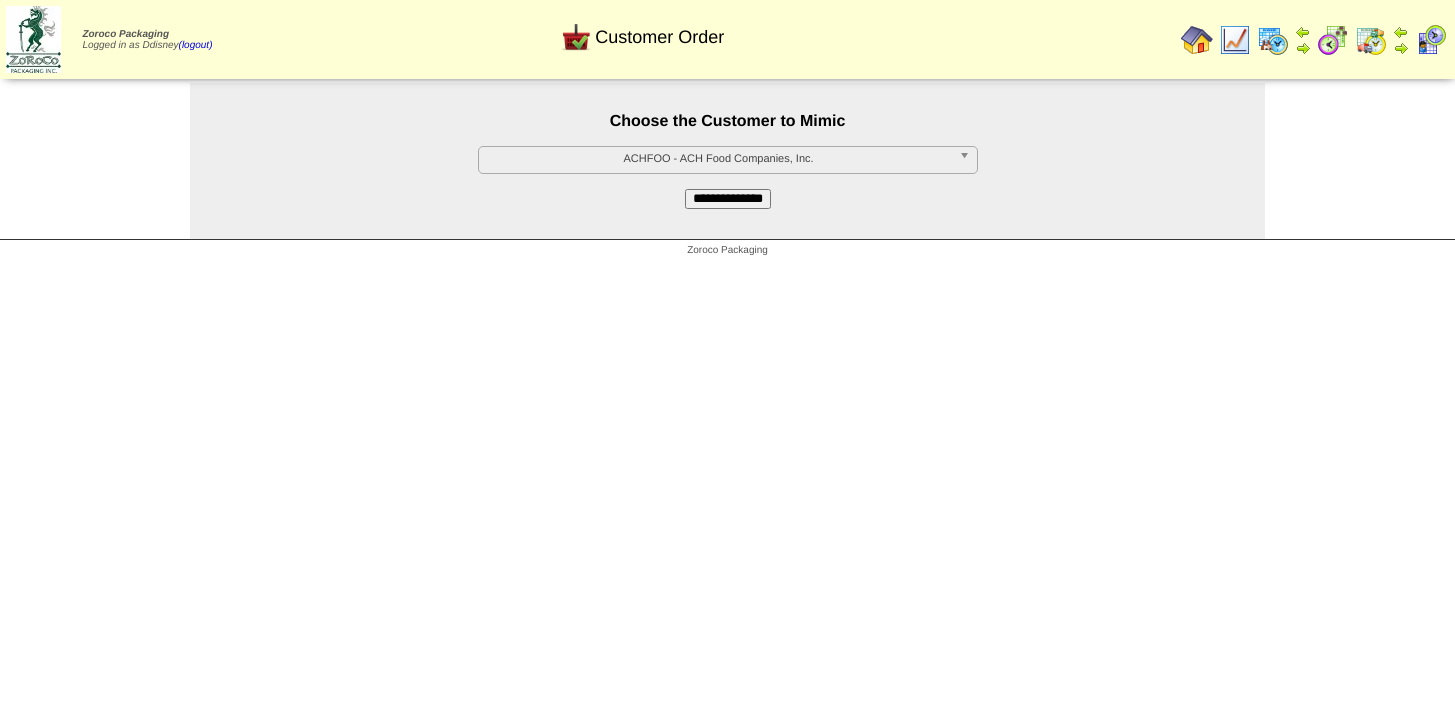 scroll, scrollTop: 0, scrollLeft: 0, axis: both 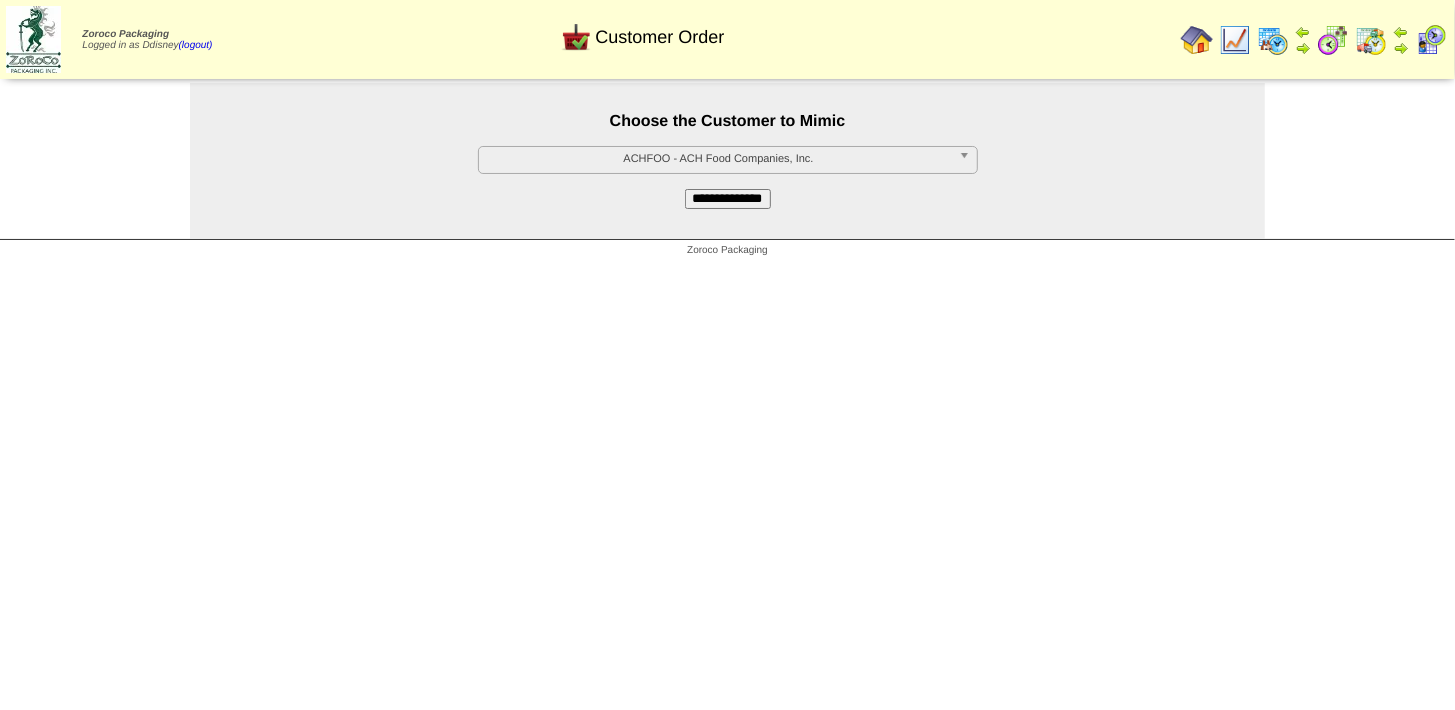 click on "ACHFOO - ACH Food Companies, Inc." at bounding box center (719, 159) 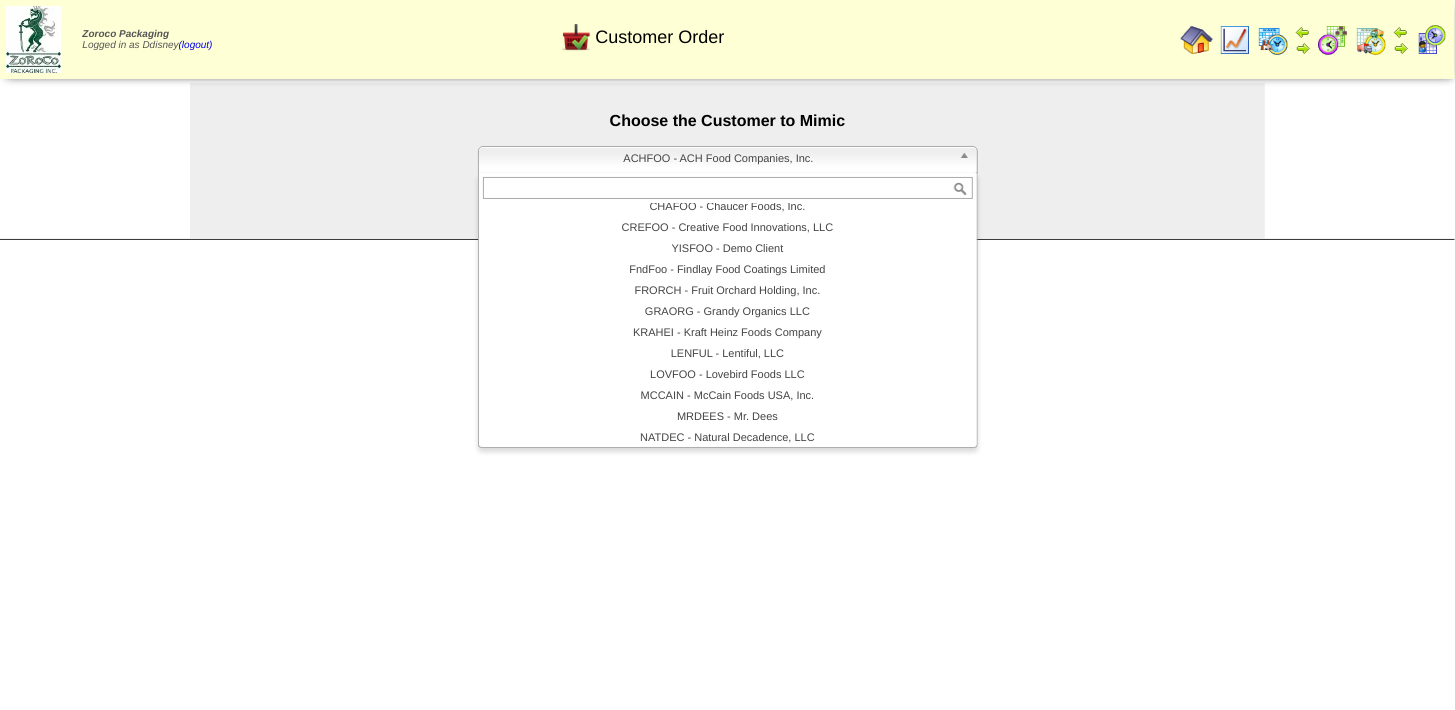 scroll, scrollTop: 181, scrollLeft: 0, axis: vertical 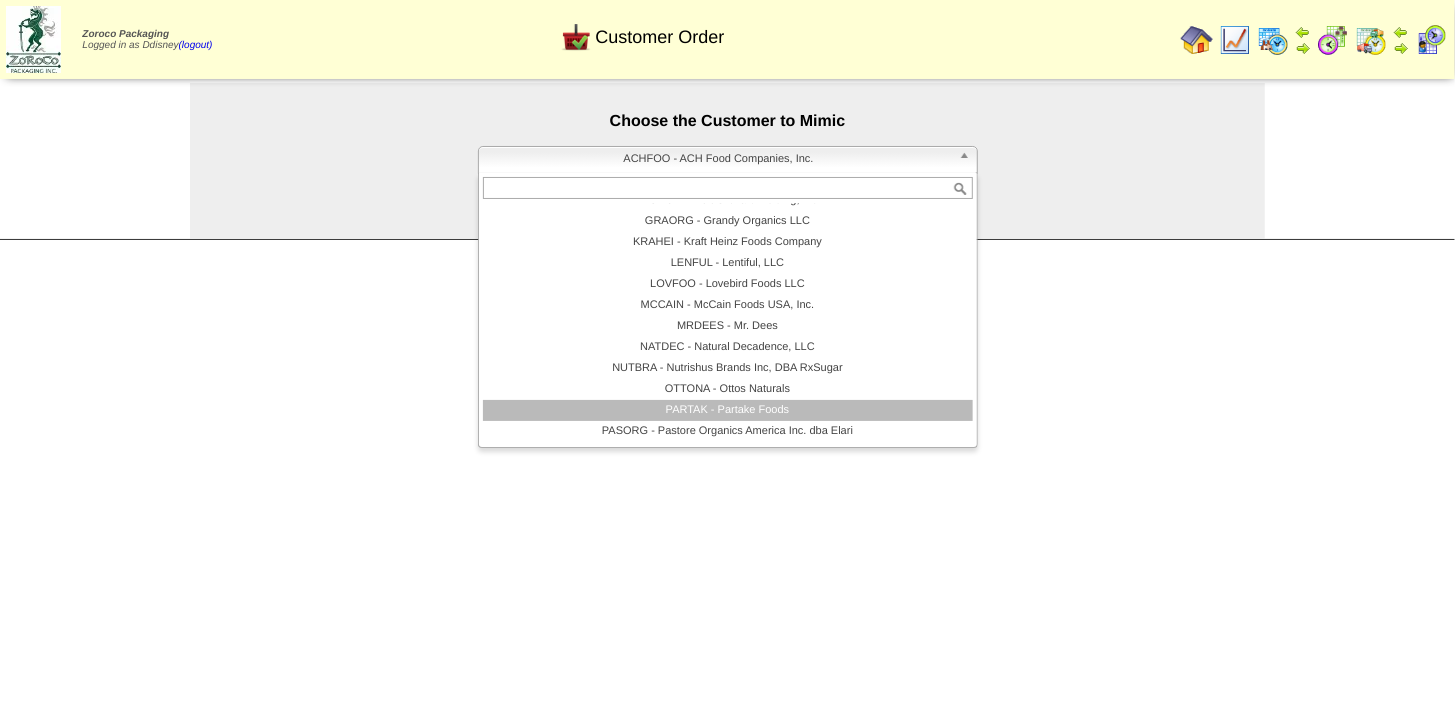 click on "PARTAK - Partake Foods" at bounding box center [728, 410] 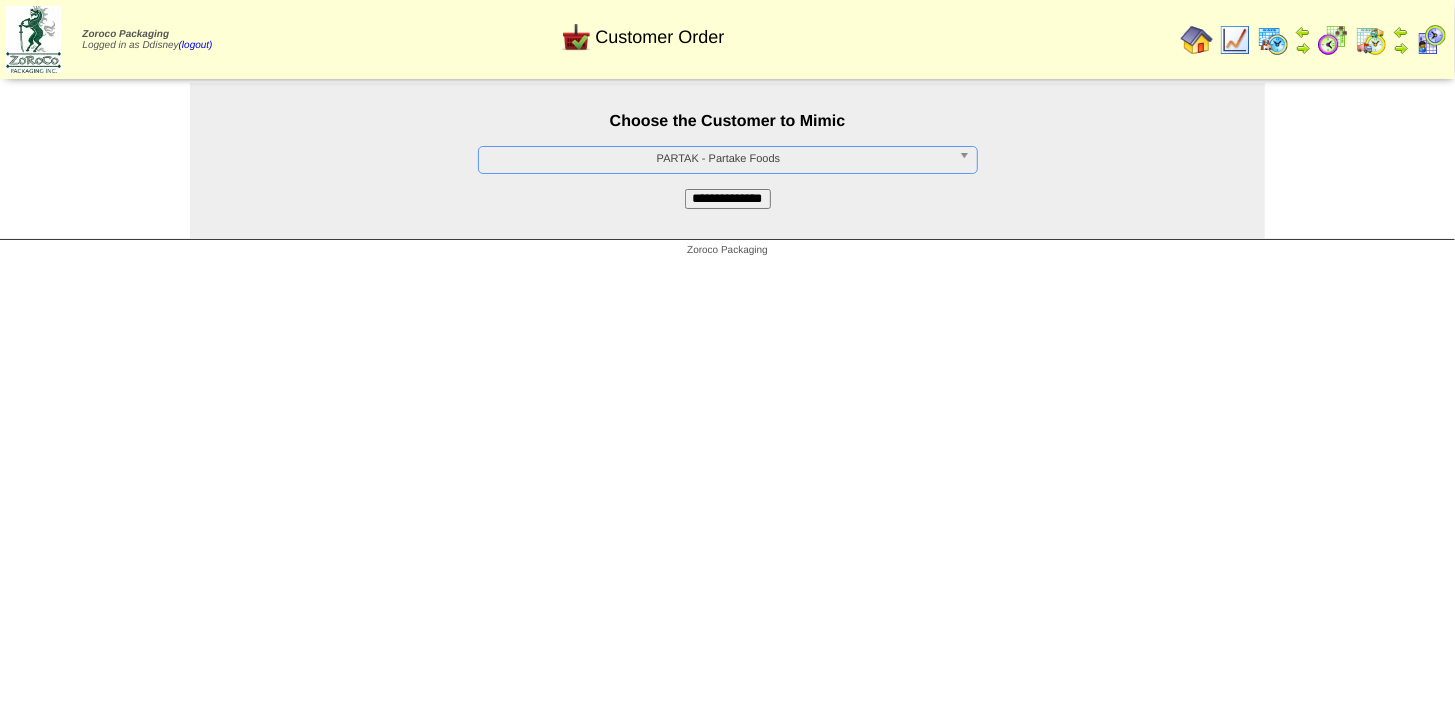 click on "**********" at bounding box center [728, 199] 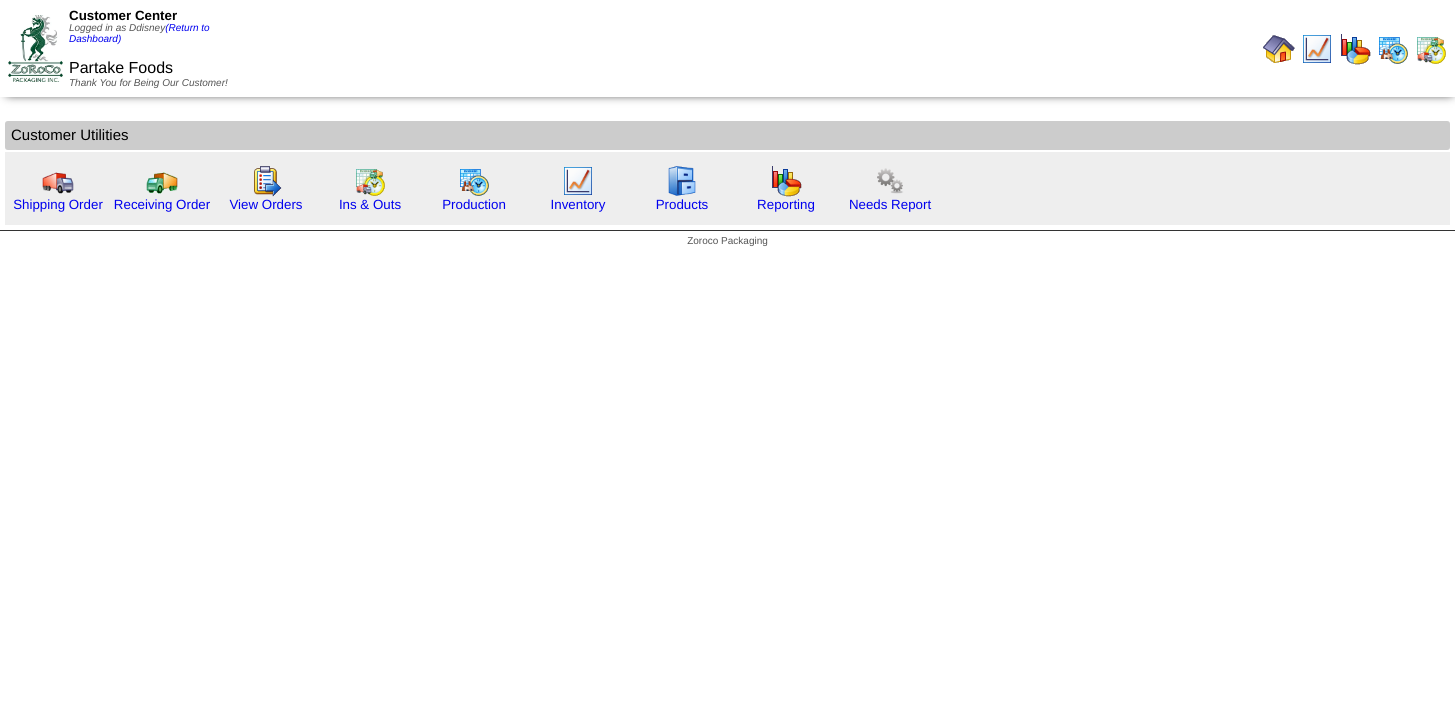 scroll, scrollTop: 0, scrollLeft: 0, axis: both 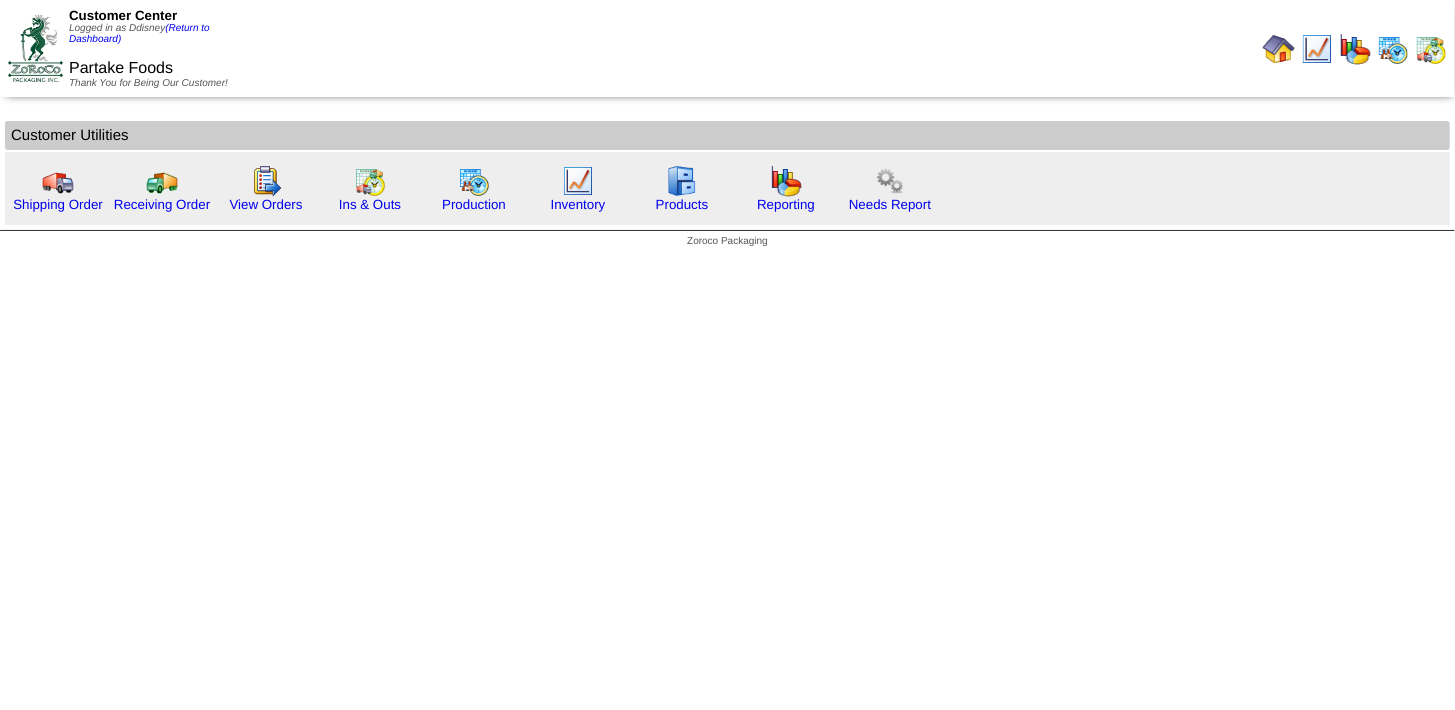 click on "Products" at bounding box center [682, 188] 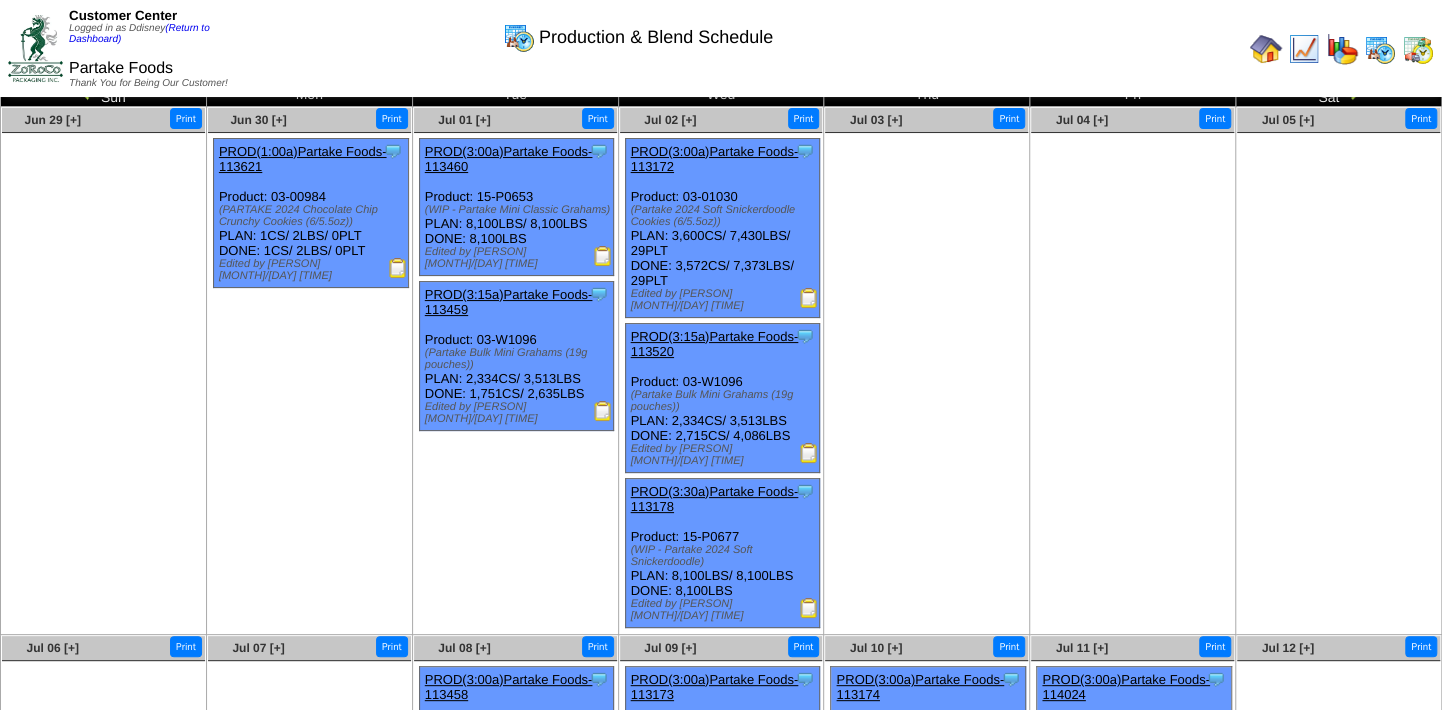 scroll, scrollTop: 0, scrollLeft: 0, axis: both 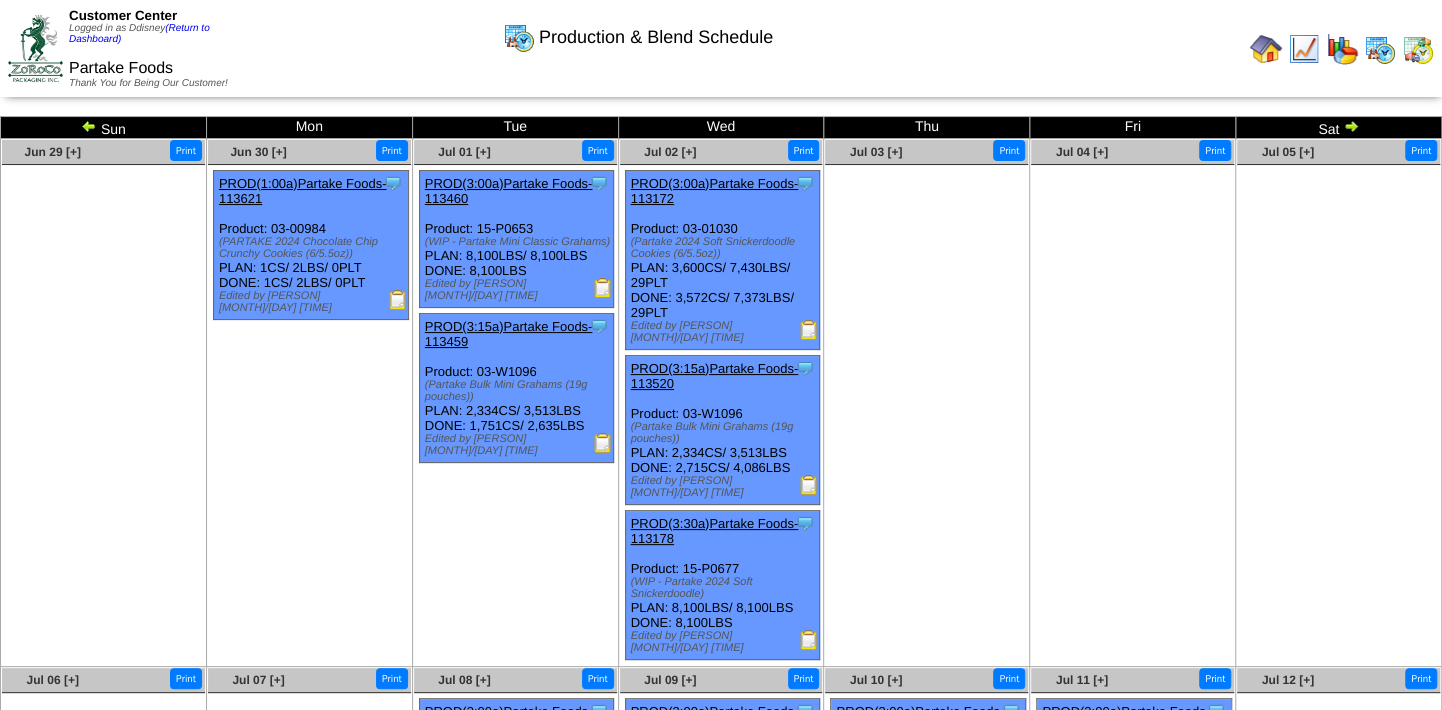 click at bounding box center [1351, 126] 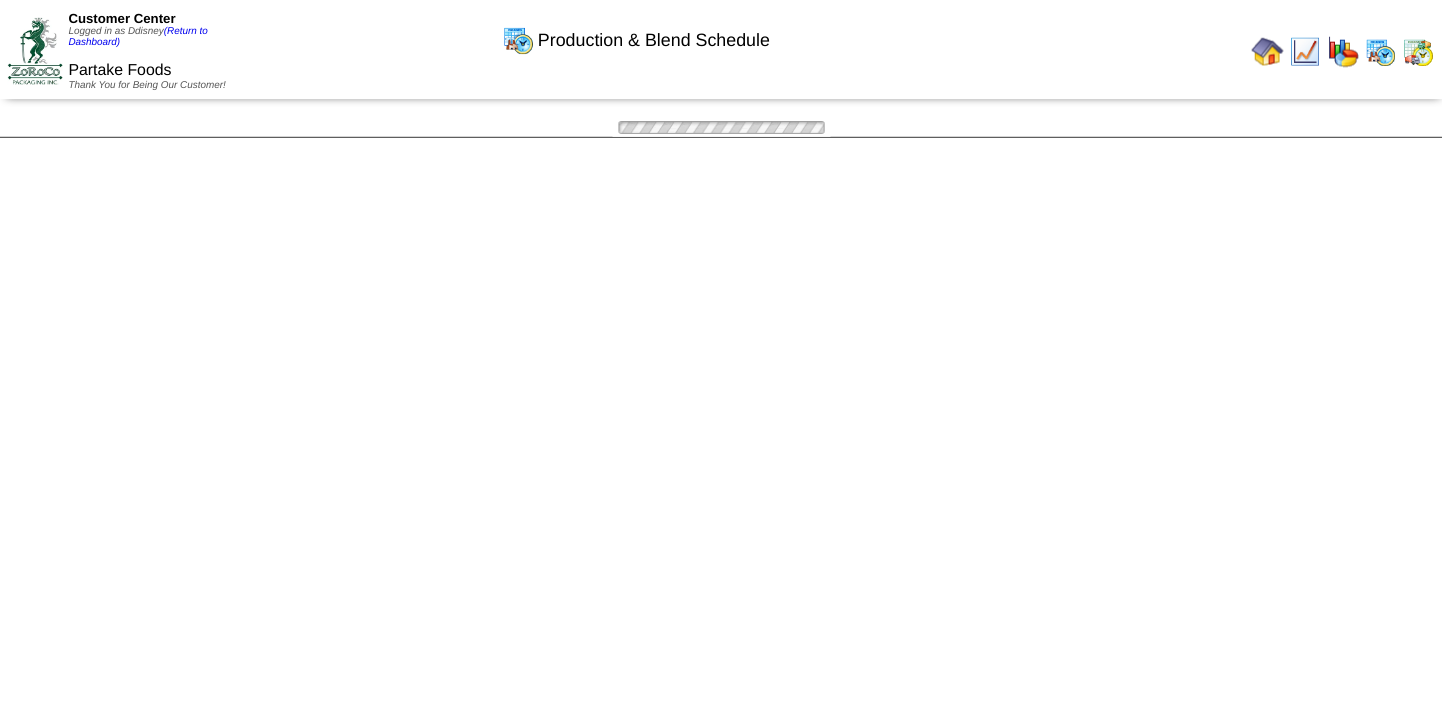 scroll, scrollTop: 0, scrollLeft: 0, axis: both 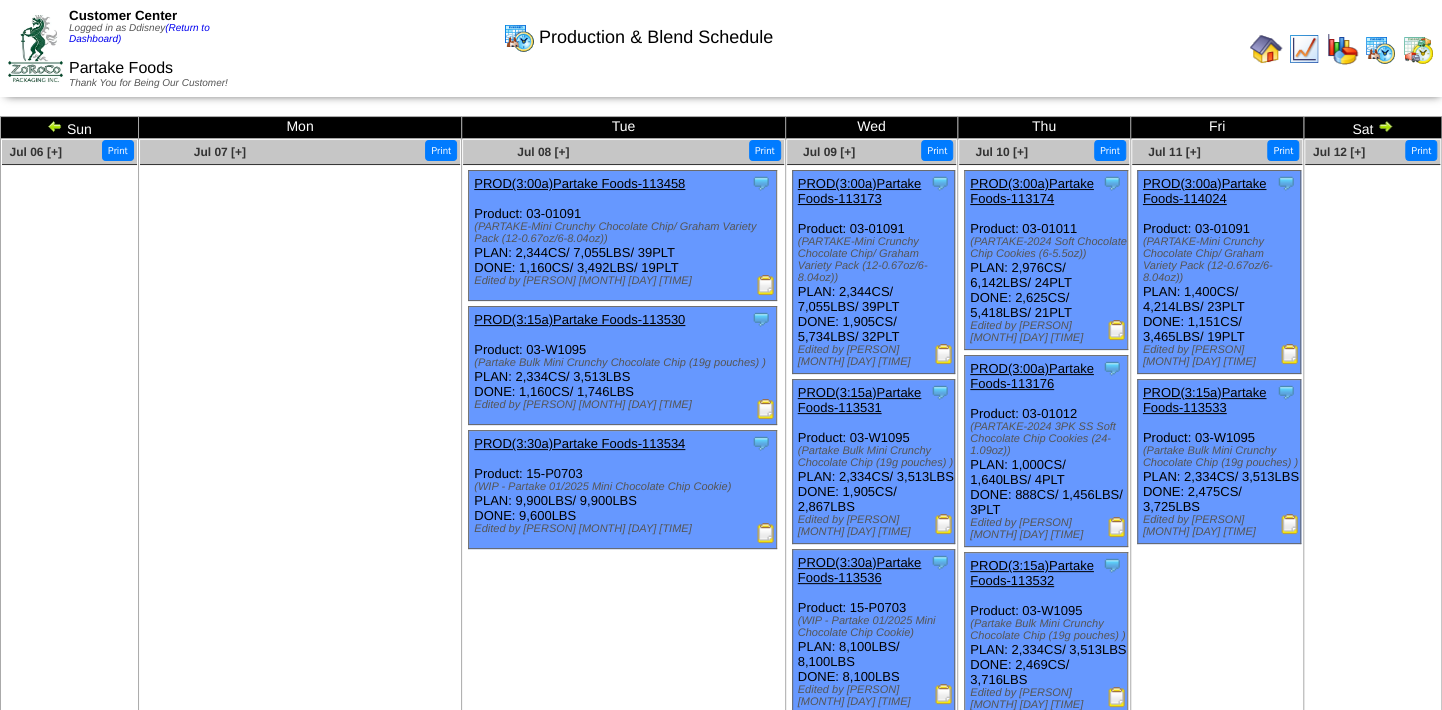 click at bounding box center (1385, 126) 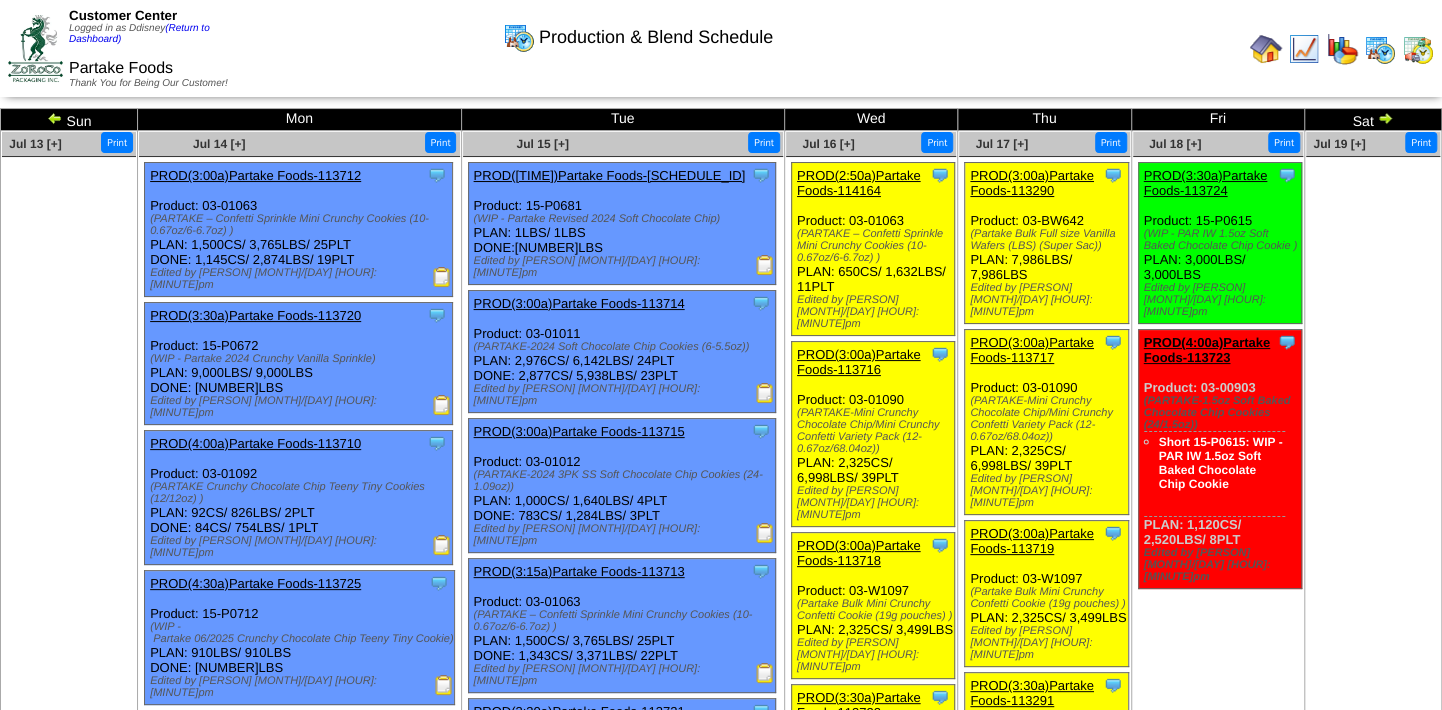 scroll, scrollTop: 0, scrollLeft: 0, axis: both 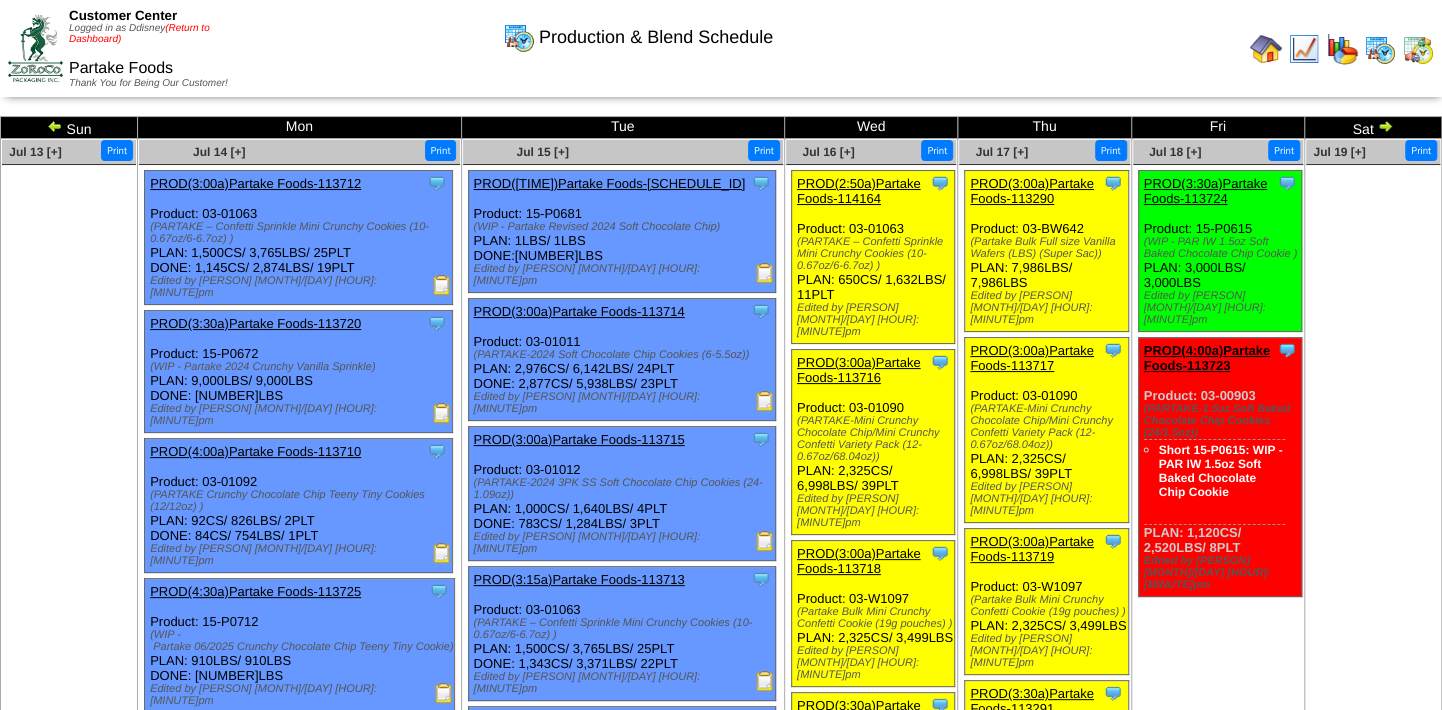 click on "(Return to Dashboard)" at bounding box center (139, 34) 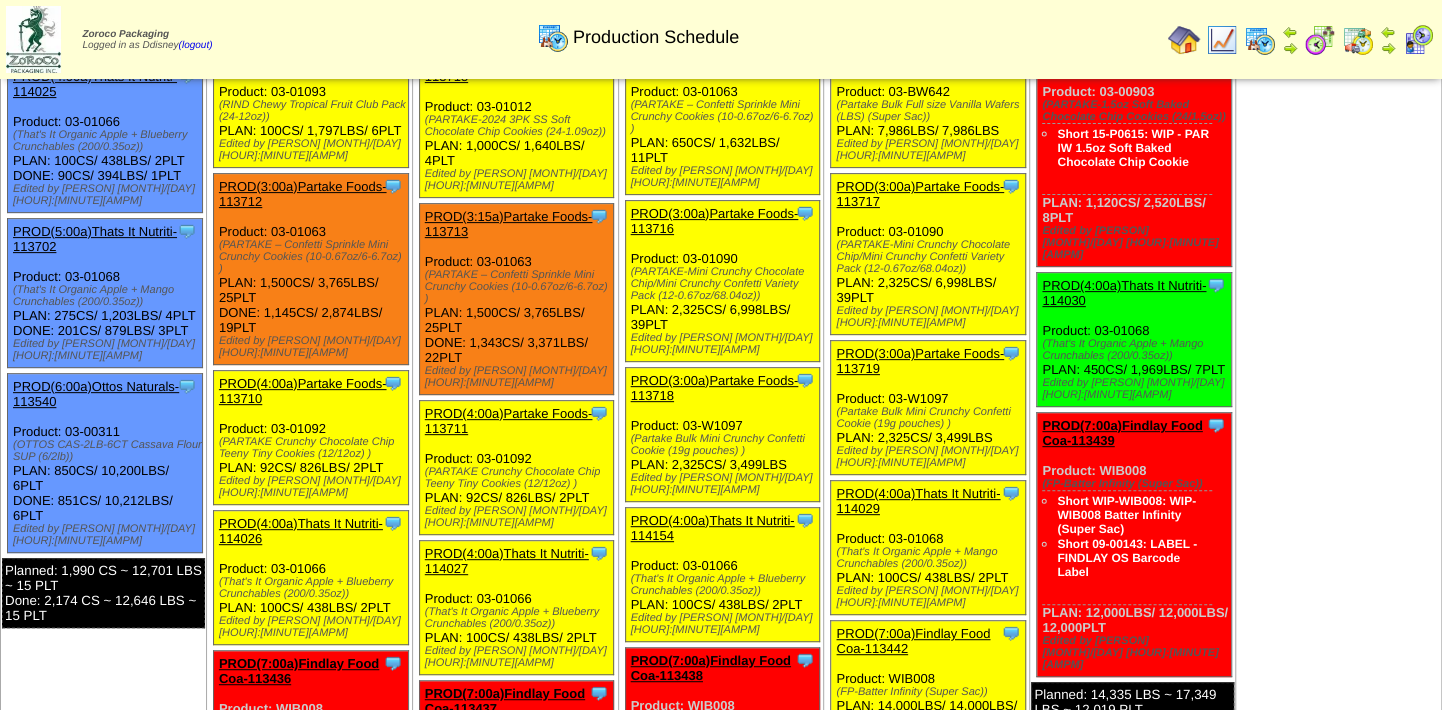 scroll, scrollTop: 0, scrollLeft: 0, axis: both 